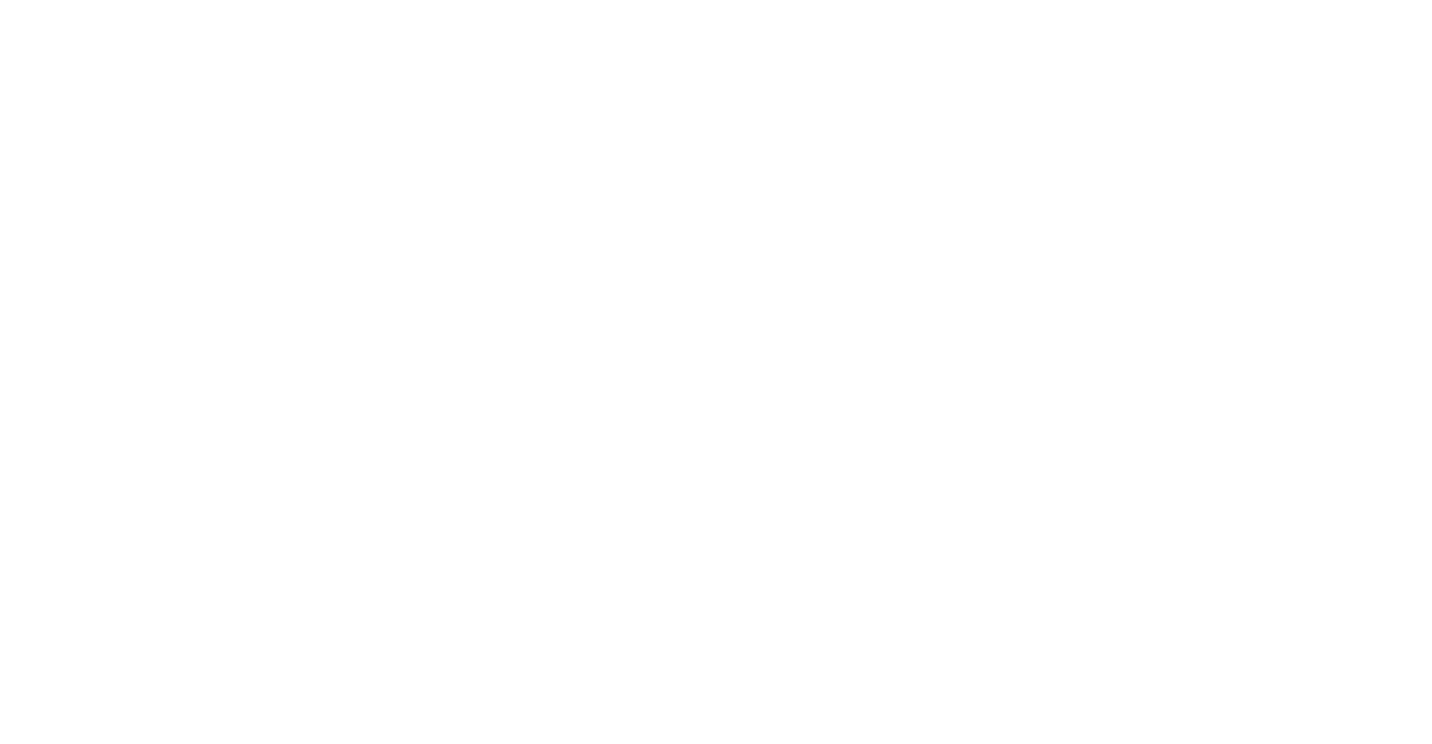 scroll, scrollTop: 0, scrollLeft: 0, axis: both 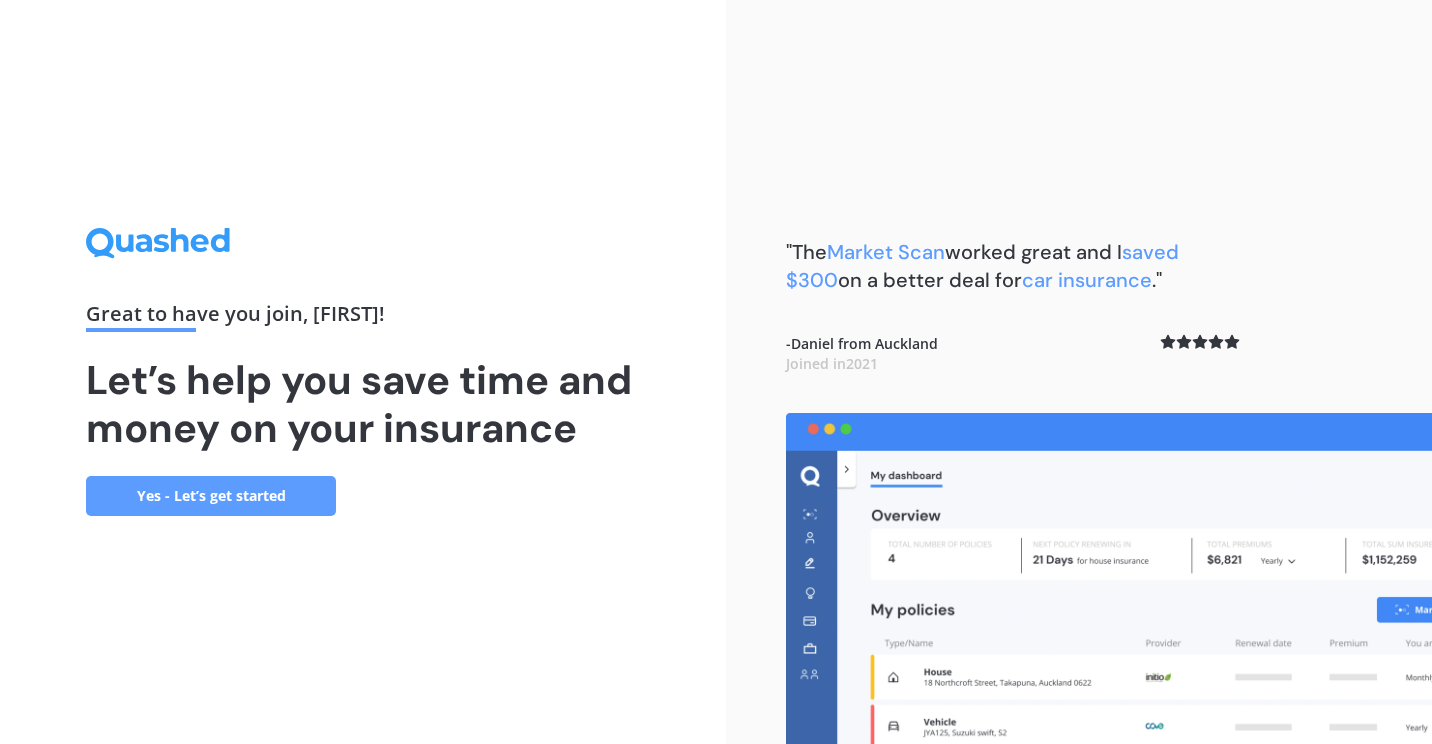 click on "Yes - Let’s get started" at bounding box center [211, 496] 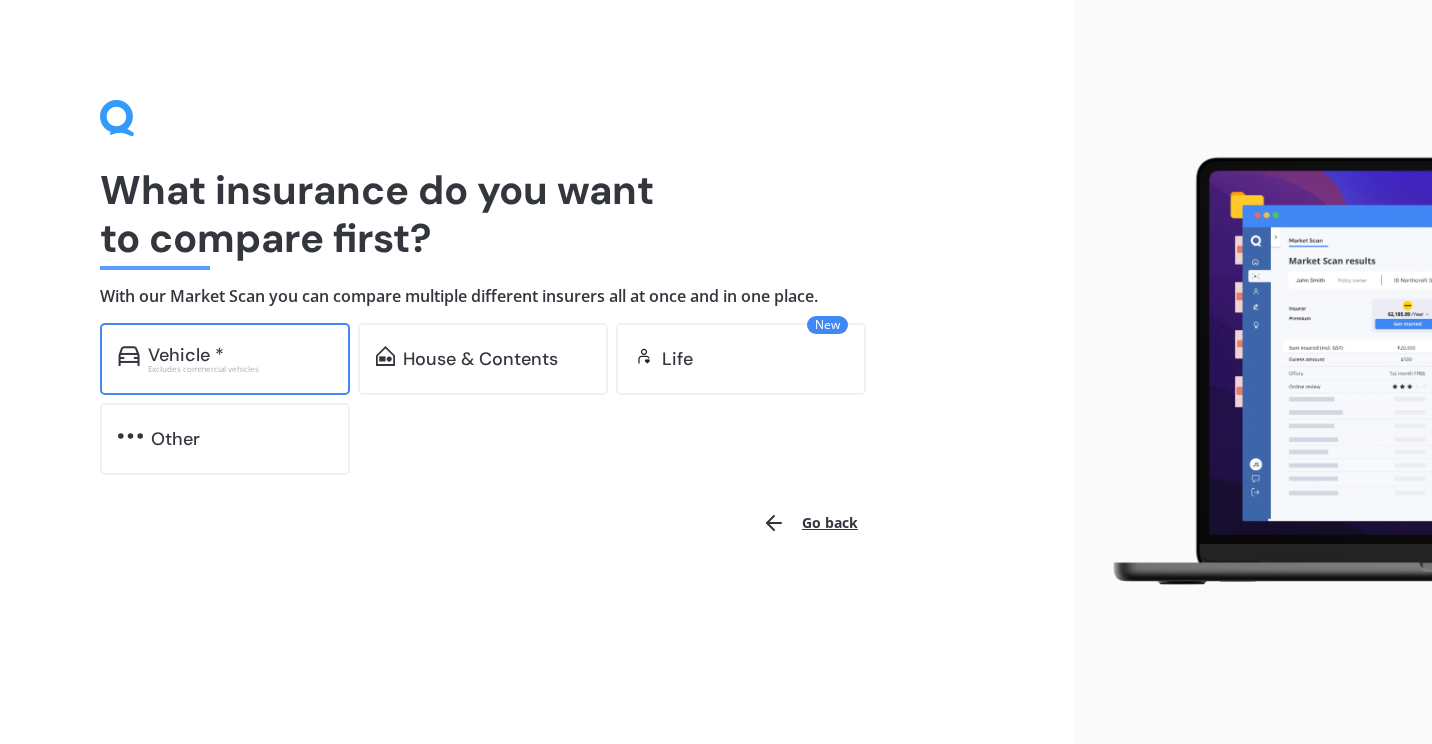 click on "Vehicle *" at bounding box center [186, 355] 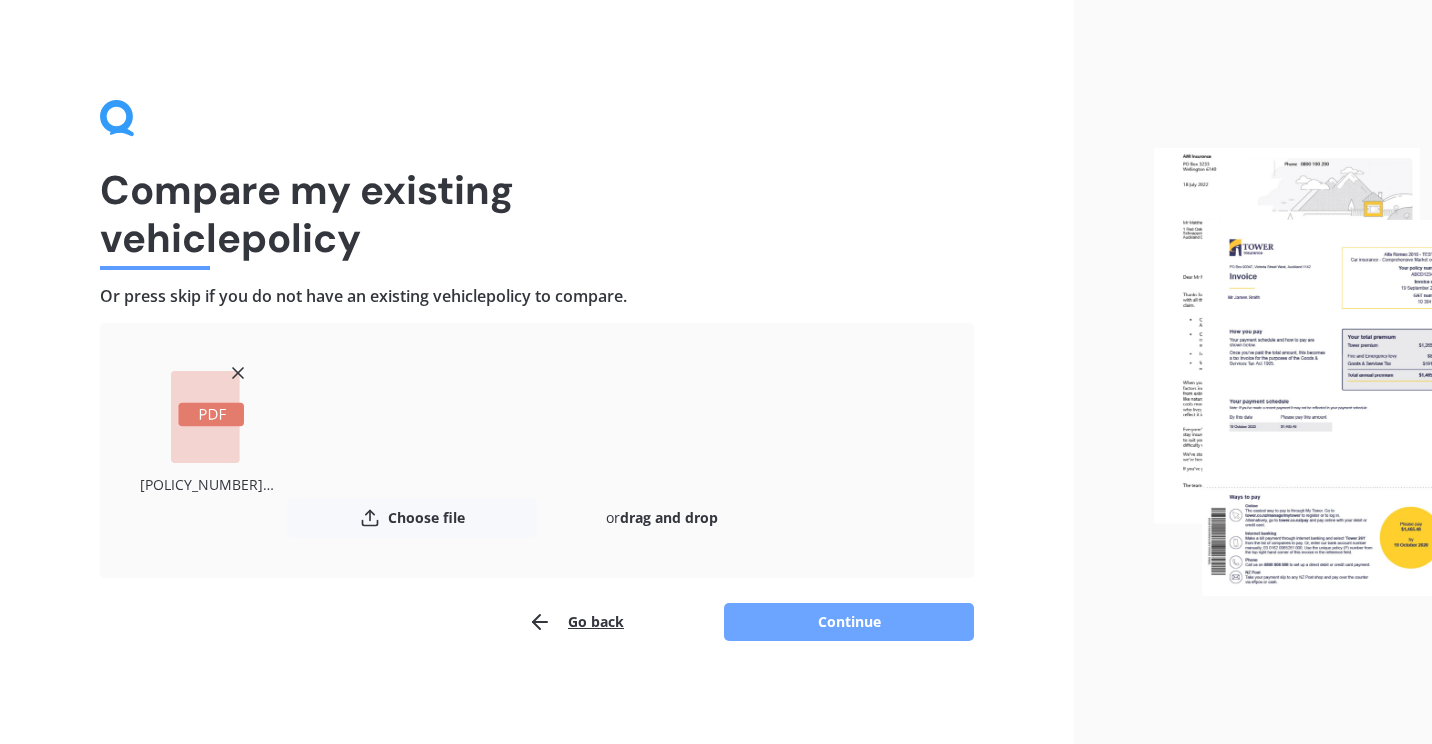 click on "Continue" at bounding box center (849, 622) 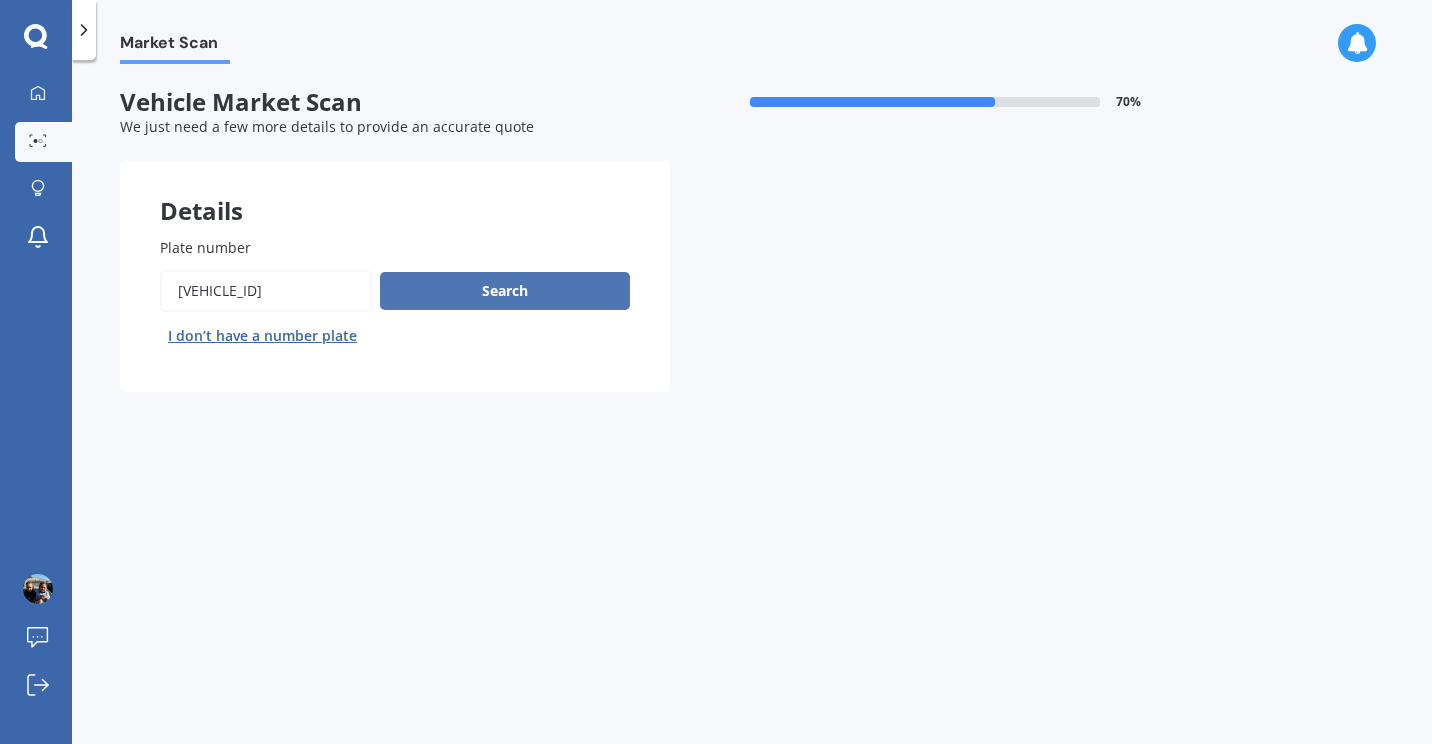 click on "Search" at bounding box center [505, 291] 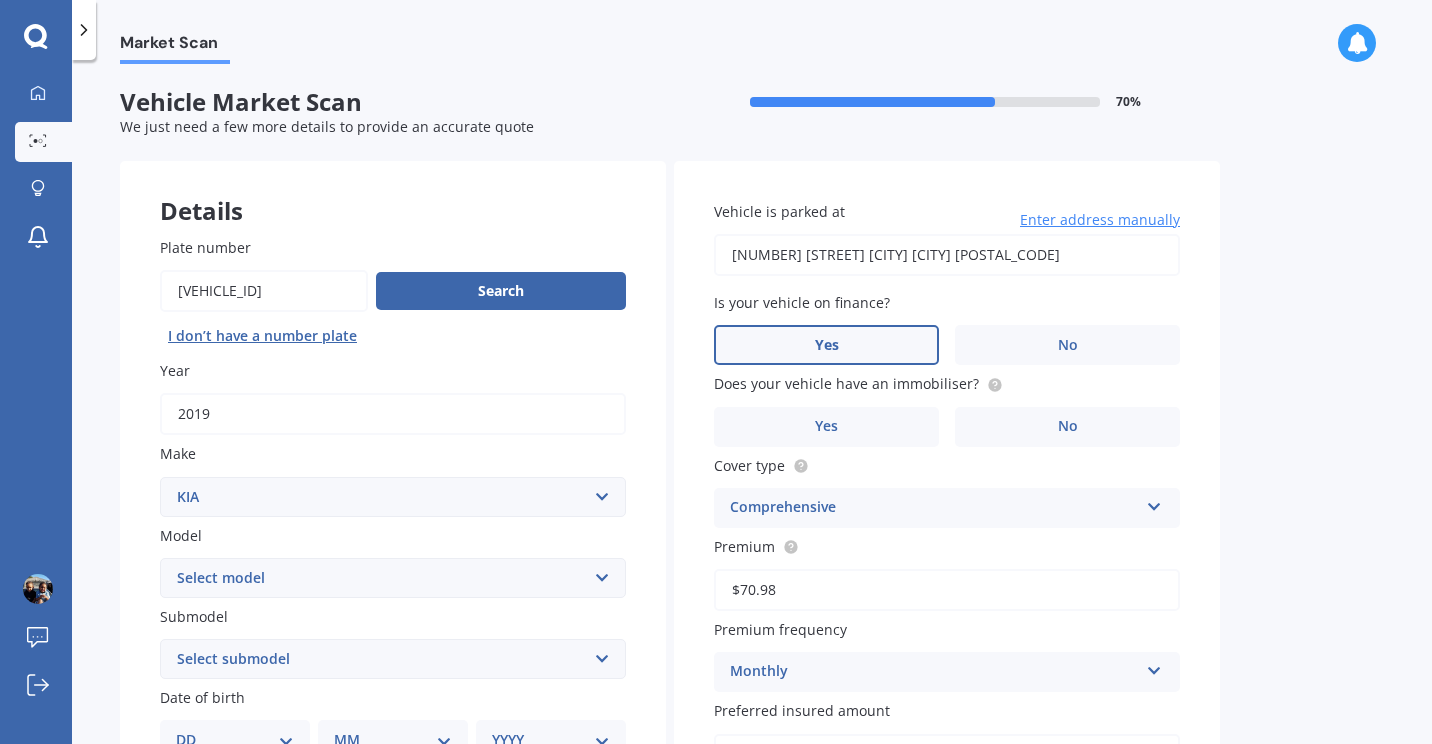 click on "Yes" at bounding box center (272, 821) 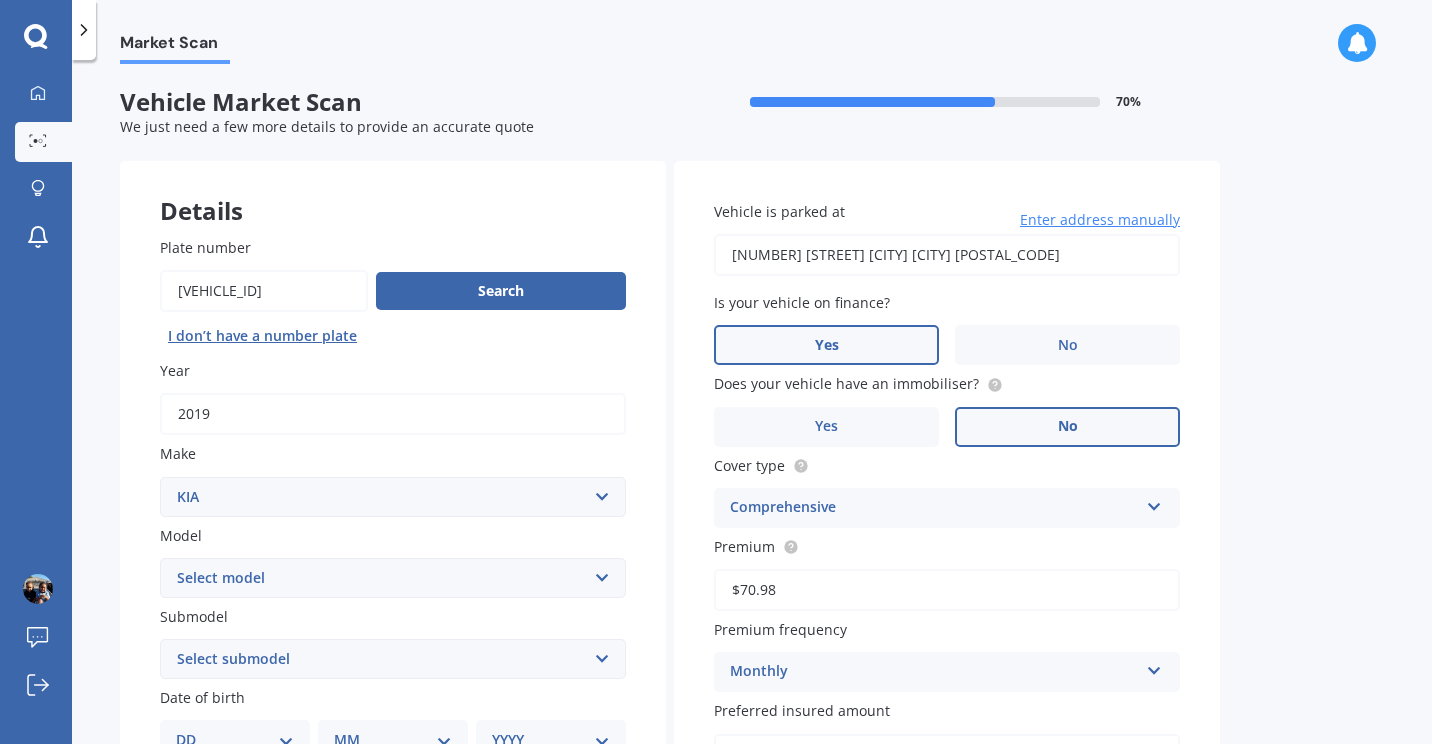 click on "No" at bounding box center [513, 822] 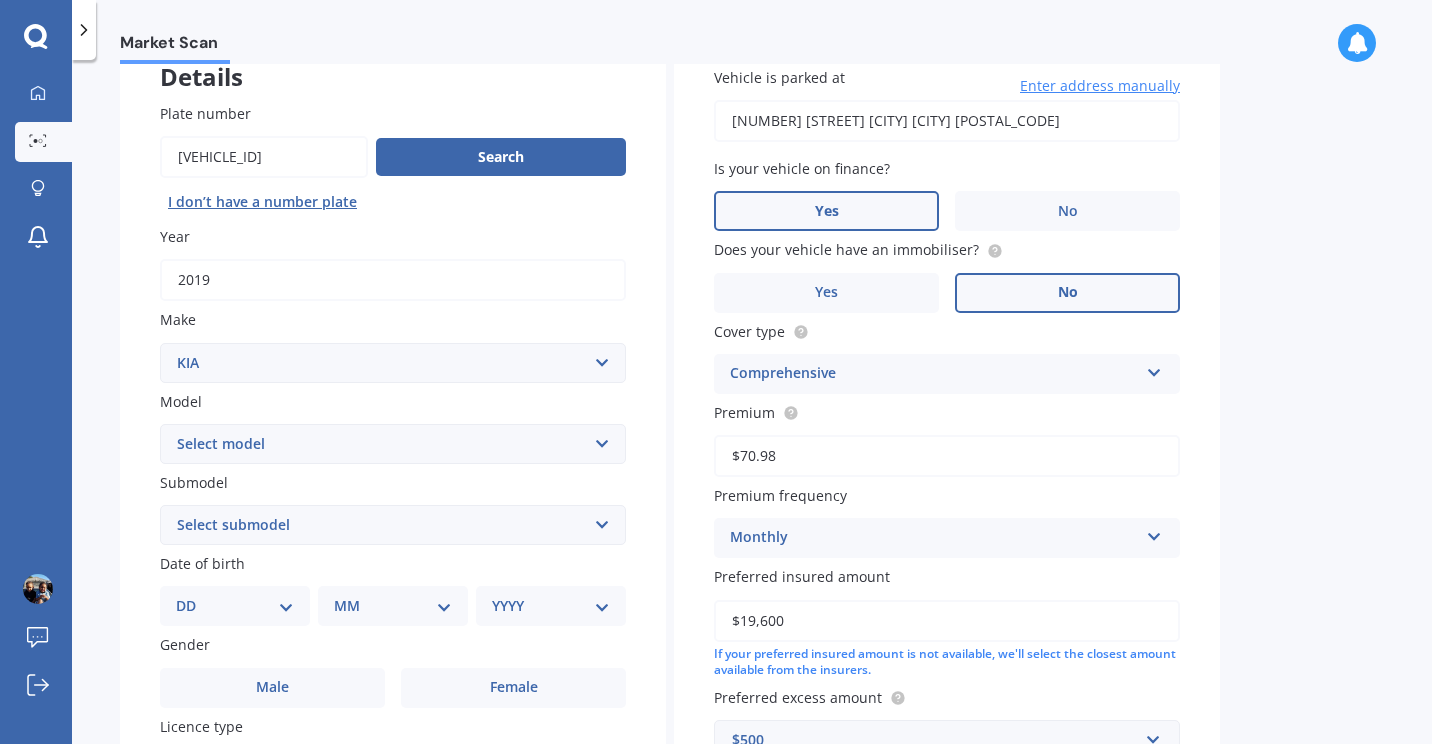 scroll, scrollTop: 133, scrollLeft: 0, axis: vertical 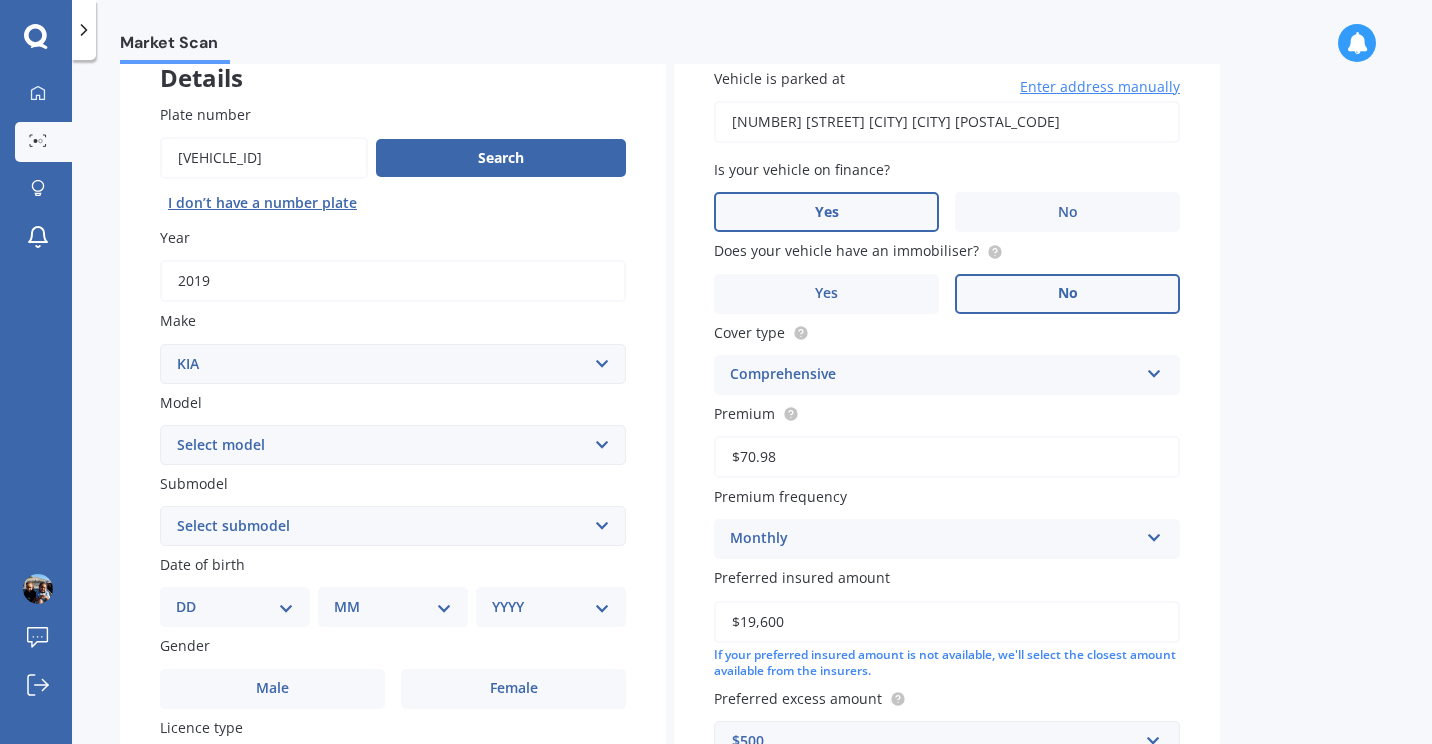 click on "DD 01 02 03 04 05 06 07 08 09 10 11 12 13 14 15 16 17 18 19 20 21 22 23 24 25 26 27 28 29 30 31" at bounding box center (235, 607) 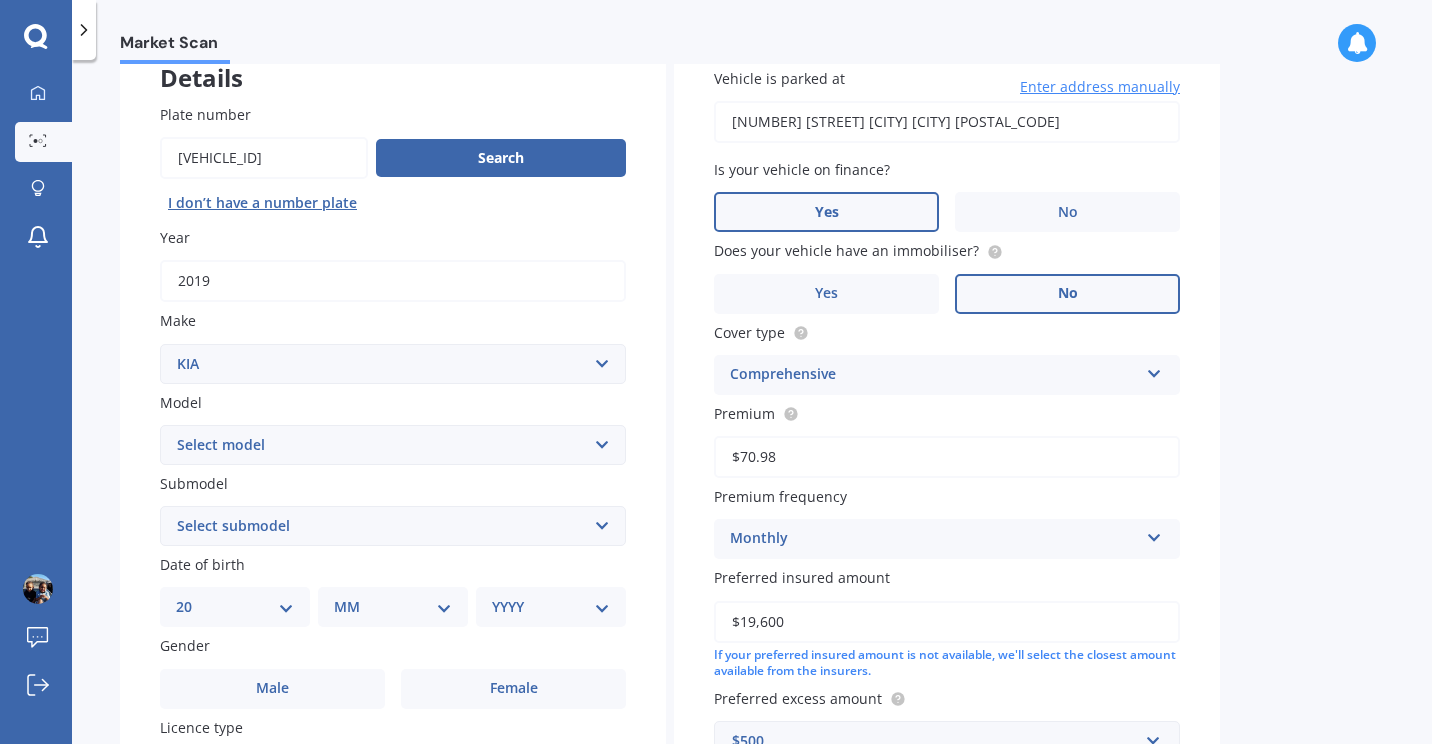 click on "DD 01 02 03 04 05 06 07 08 09 10 11 12 13 14 15 16 17 18 19 20 21 22 23 24 25 26 27 28 29 30 31" at bounding box center [235, 607] 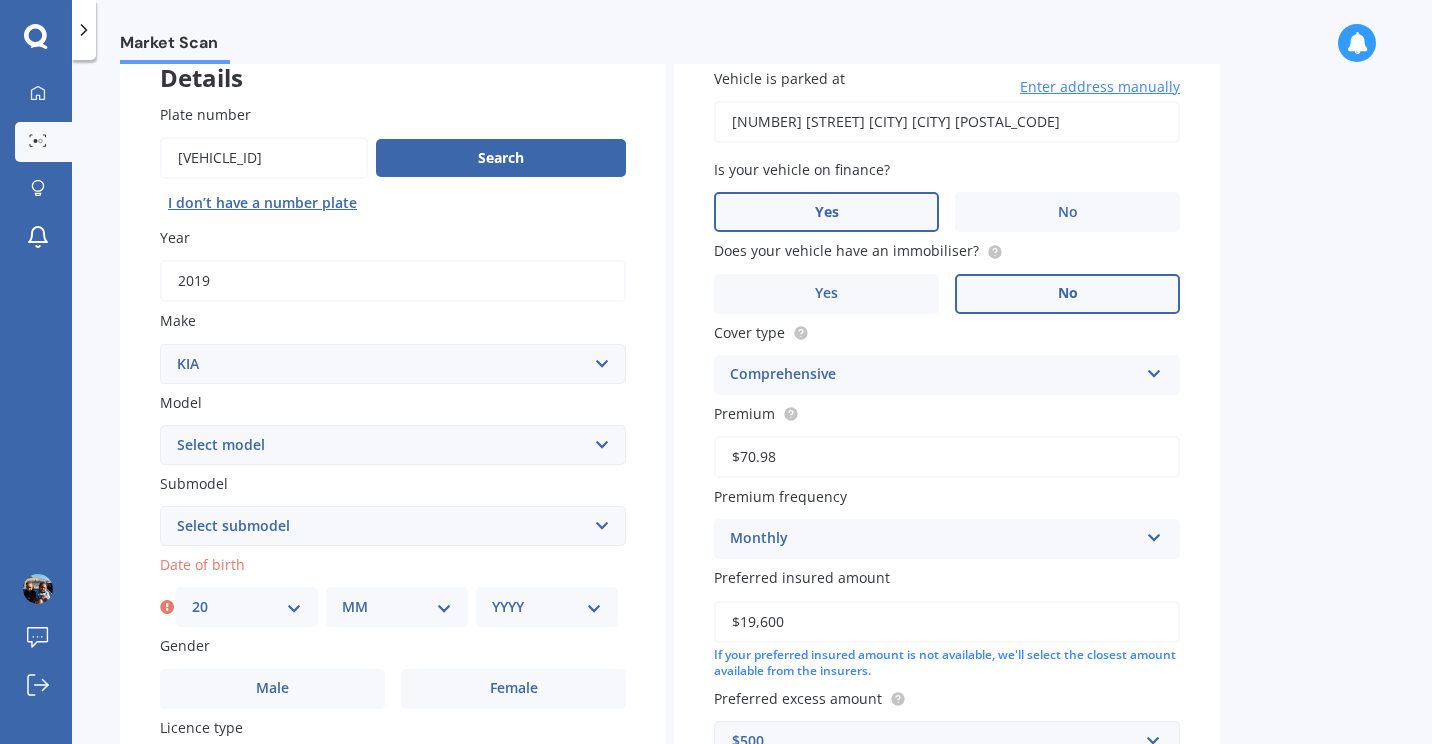 click on "MM 01 02 03 04 05 06 07 08 09 10 11 12" at bounding box center (397, 607) 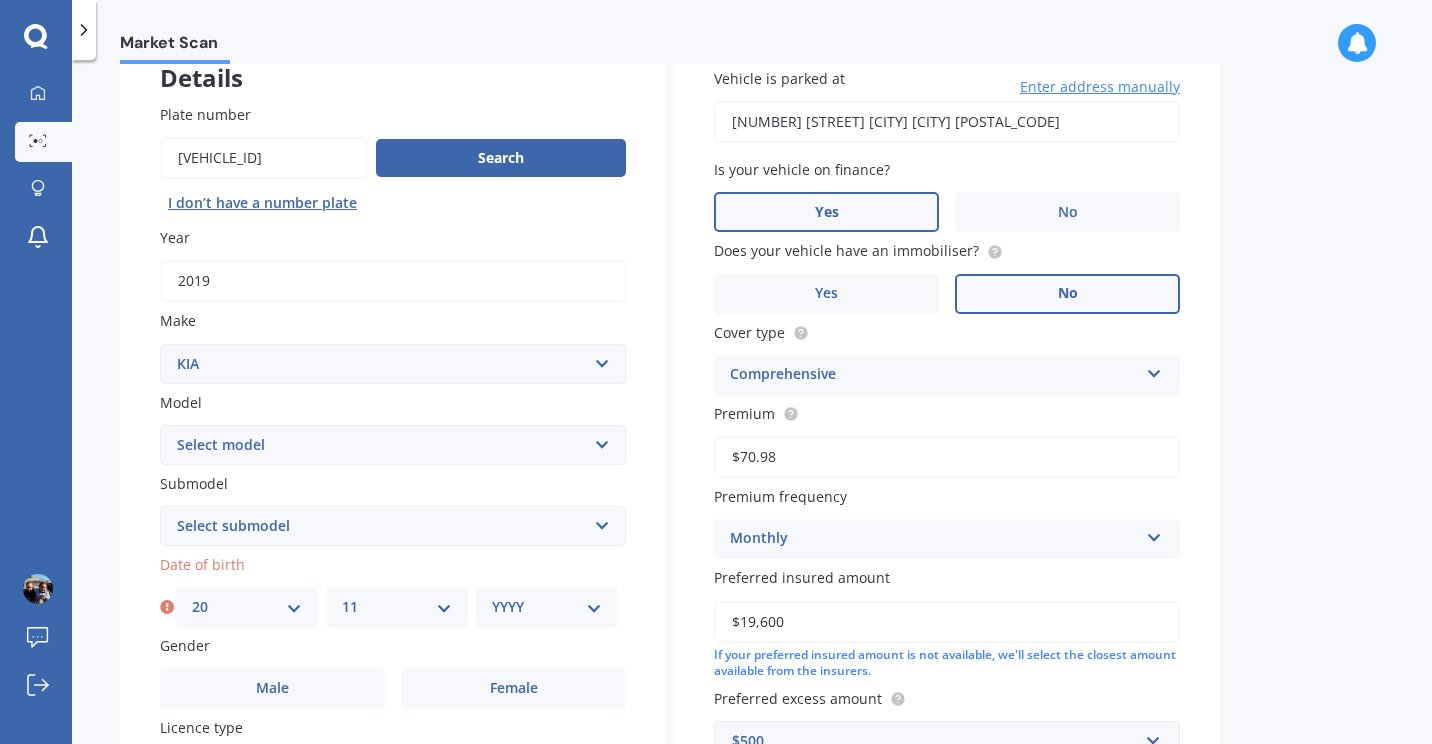 click on "MM 01 02 03 04 05 06 07 08 09 10 11 12" at bounding box center (397, 607) 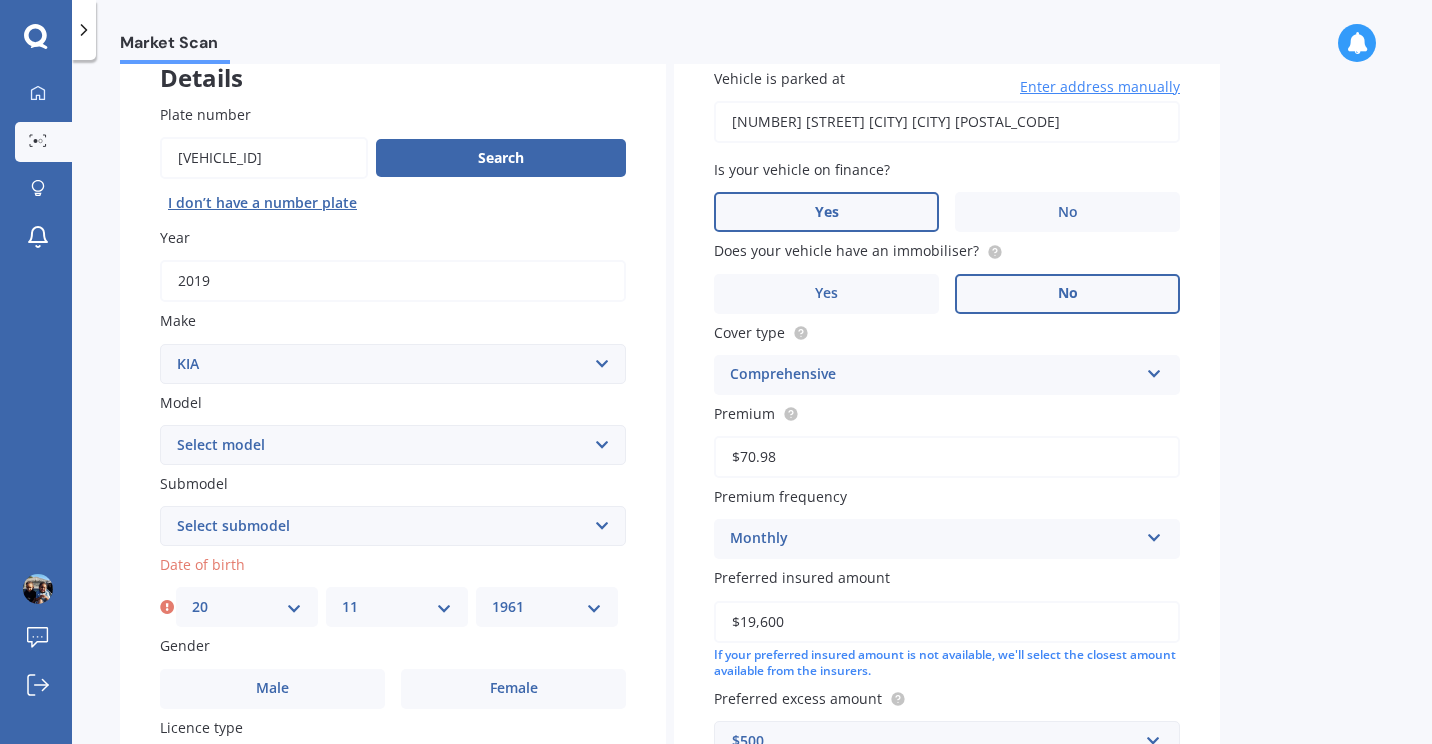 click on "YYYY 2025 2024 2023 2022 2021 2020 2019 2018 2017 2016 2015 2014 2013 2012 2011 2010 2009 2008 2007 2006 2005 2004 2003 2002 2001 2000 1999 1998 1997 1996 1995 1994 1993 1992 1991 1990 1989 1988 1987 1986 1985 1984 1983 1982 1981 1980 1979 1978 1977 1976 1975 1974 1973 1972 1971 1970 1969 1968 1967 1966 1965 1964 1963 1962 1961 1960 1959 1958 1957 1956 1955 1954 1953 1952 1951 1950 1949 1948 1947 1946 1945 1944 1943 1942 1941 1940 1939 1938 1937 1936 1935 1934 1933 1932 1931 1930 1929 1928 1927 1926" at bounding box center [547, 607] 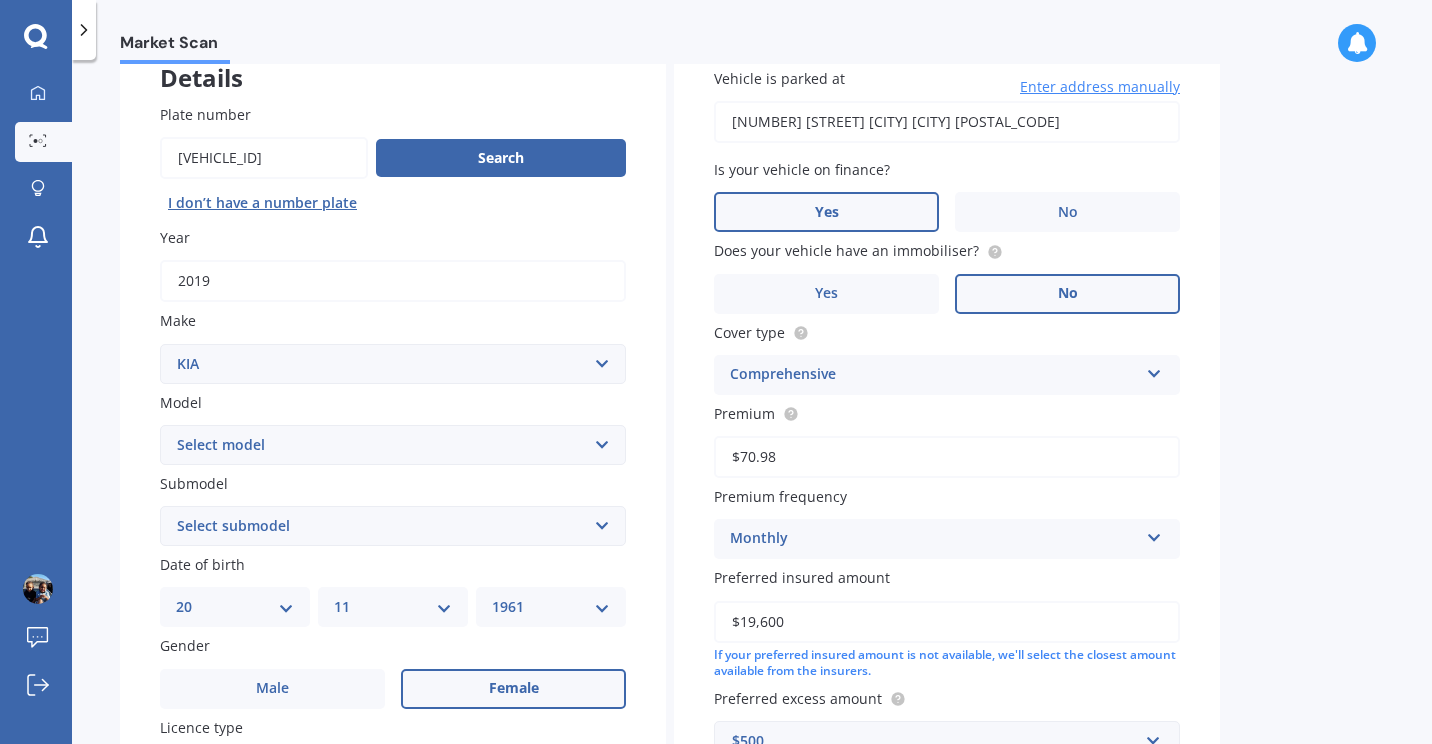 click on "Female" at bounding box center (513, 689) 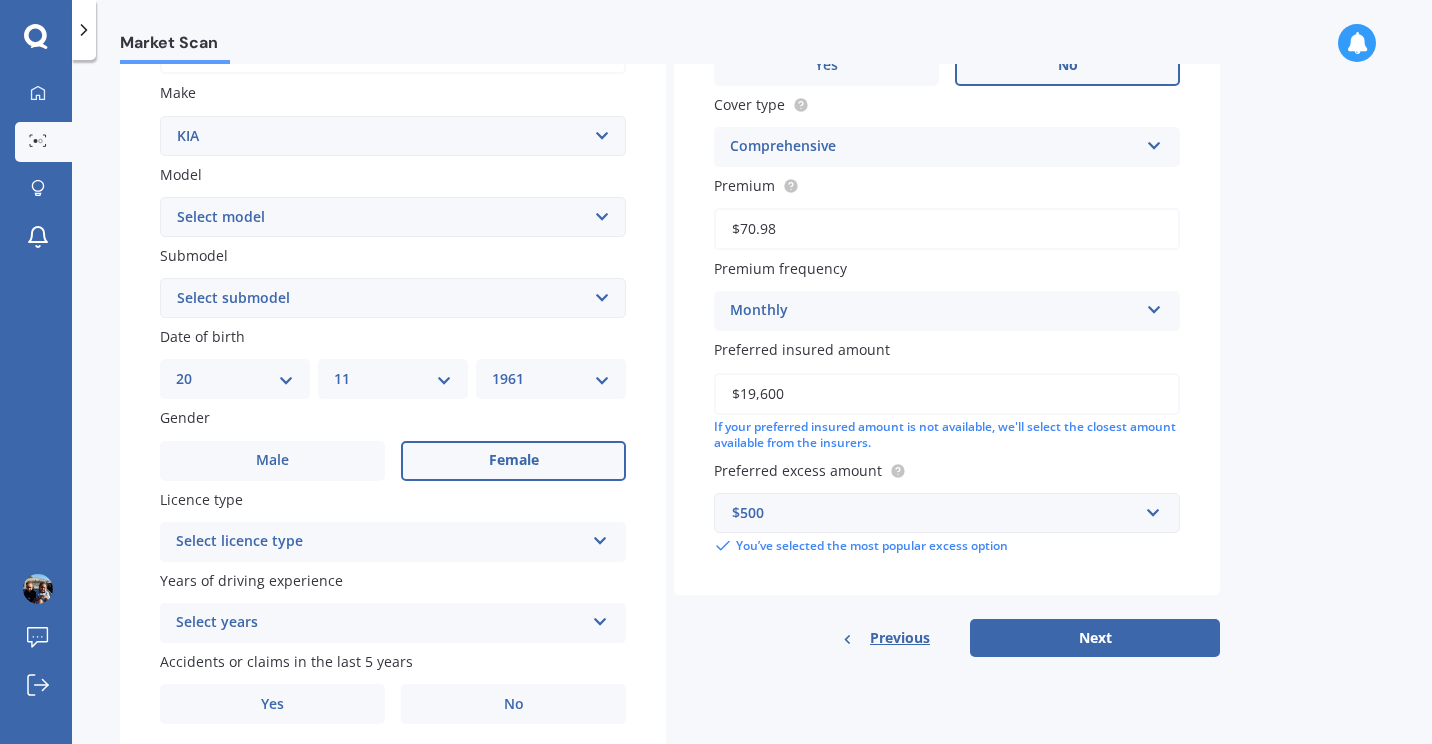 scroll, scrollTop: 433, scrollLeft: 0, axis: vertical 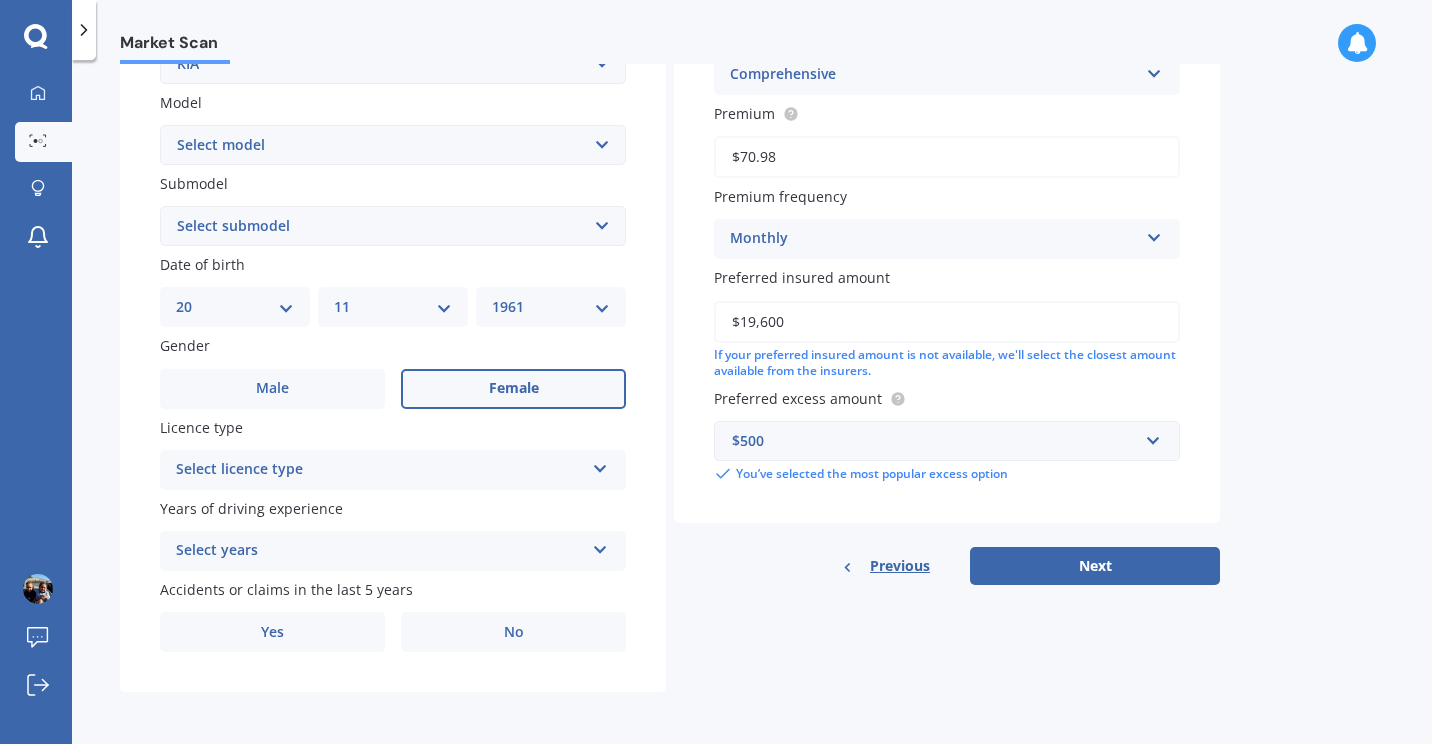 click on "Select licence type" at bounding box center (380, 470) 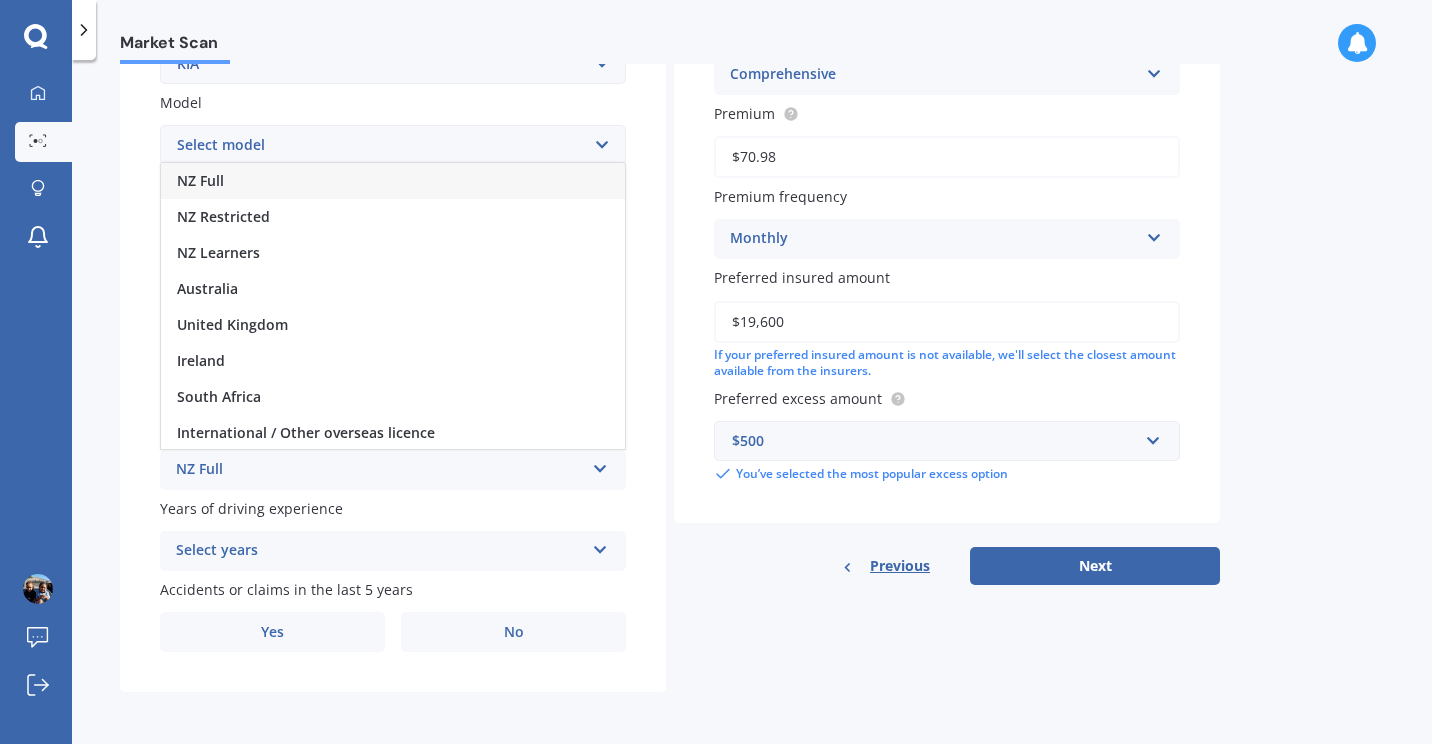 click on "NZ Full" at bounding box center (200, 180) 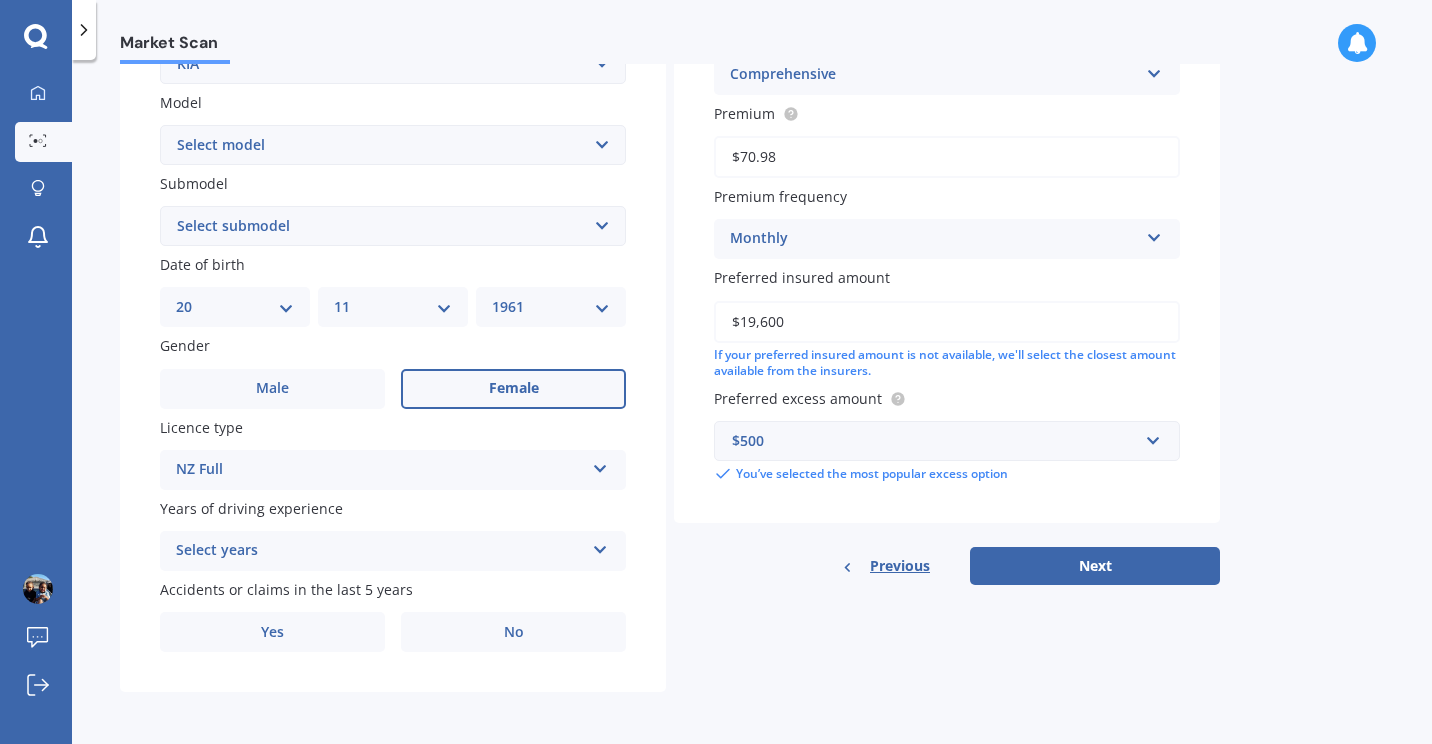 click on "Select years 5 or more years 4 years 3 years 2 years 1 year" at bounding box center (393, 470) 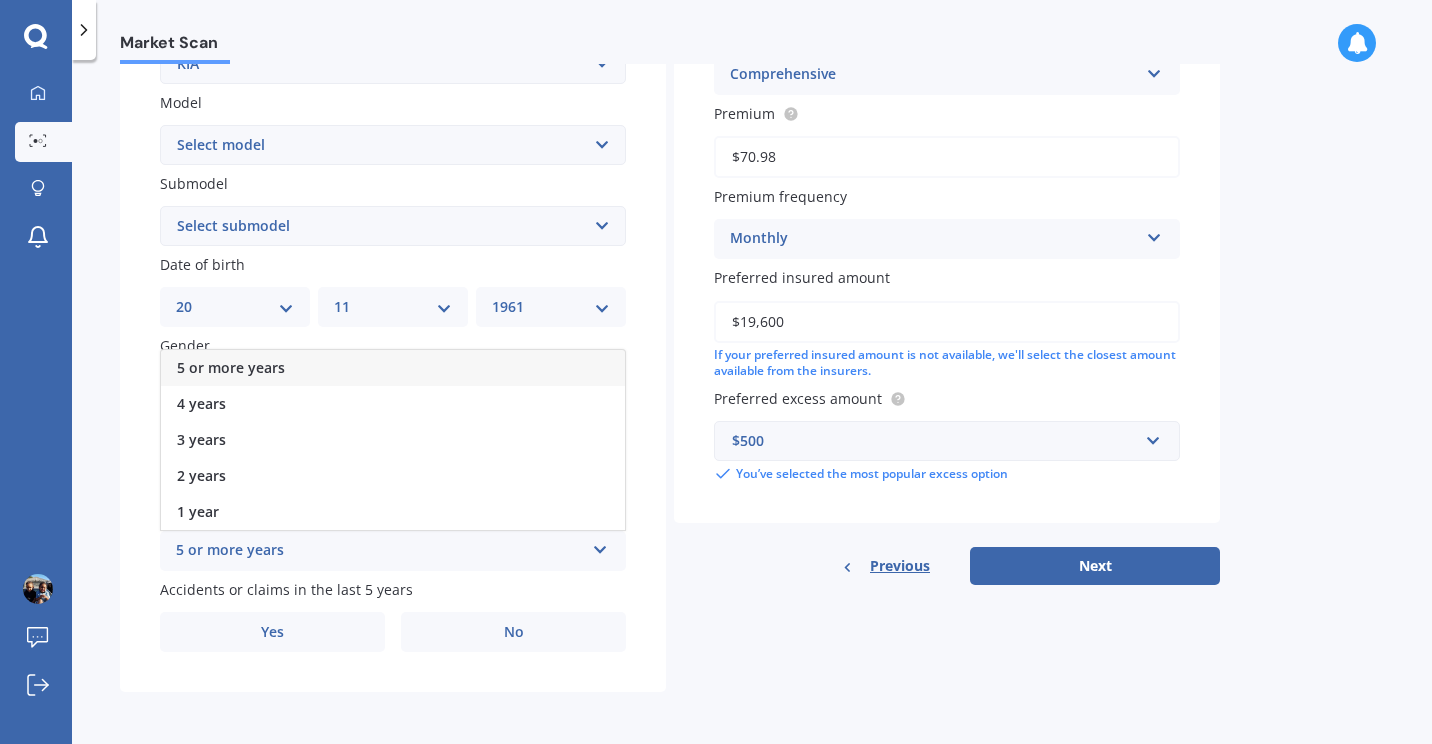 click on "5 or more years" at bounding box center [231, 367] 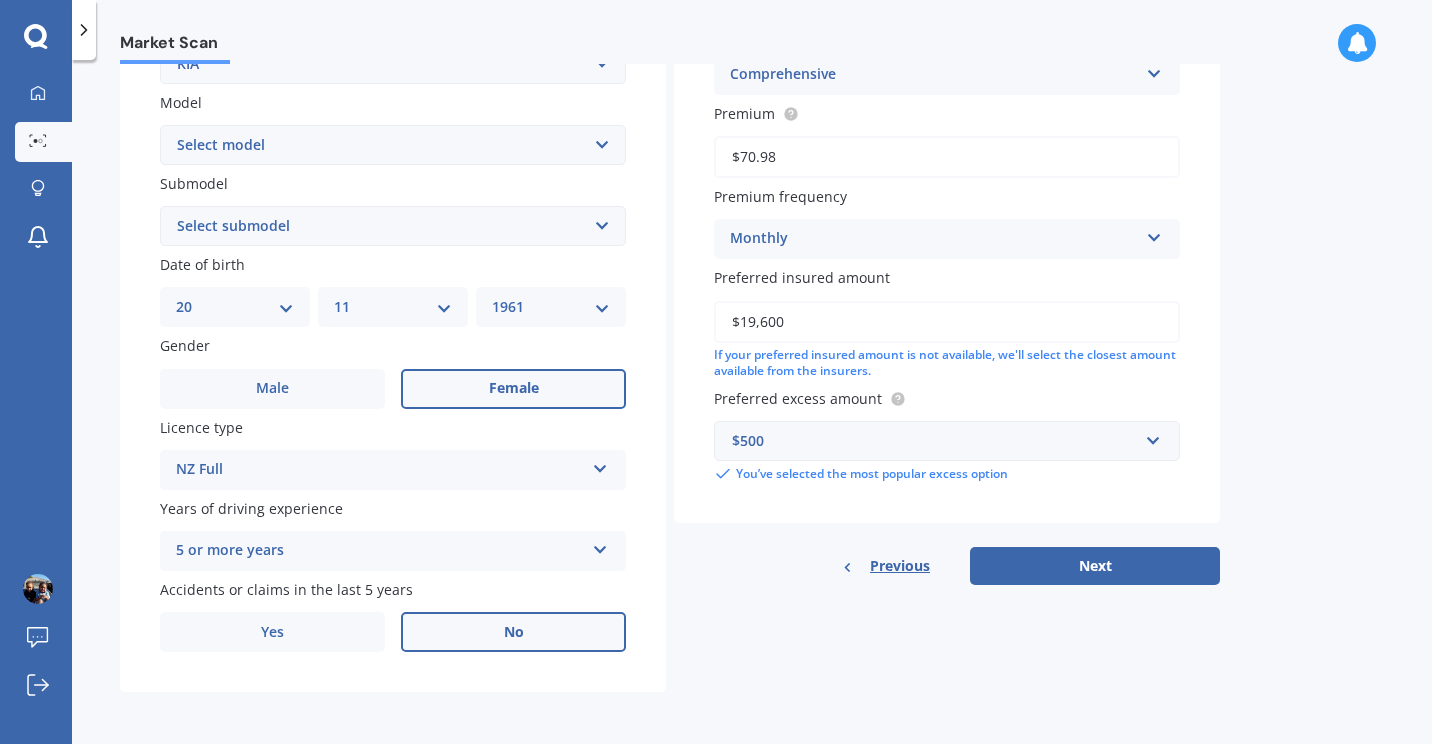 click on "No" at bounding box center [513, 389] 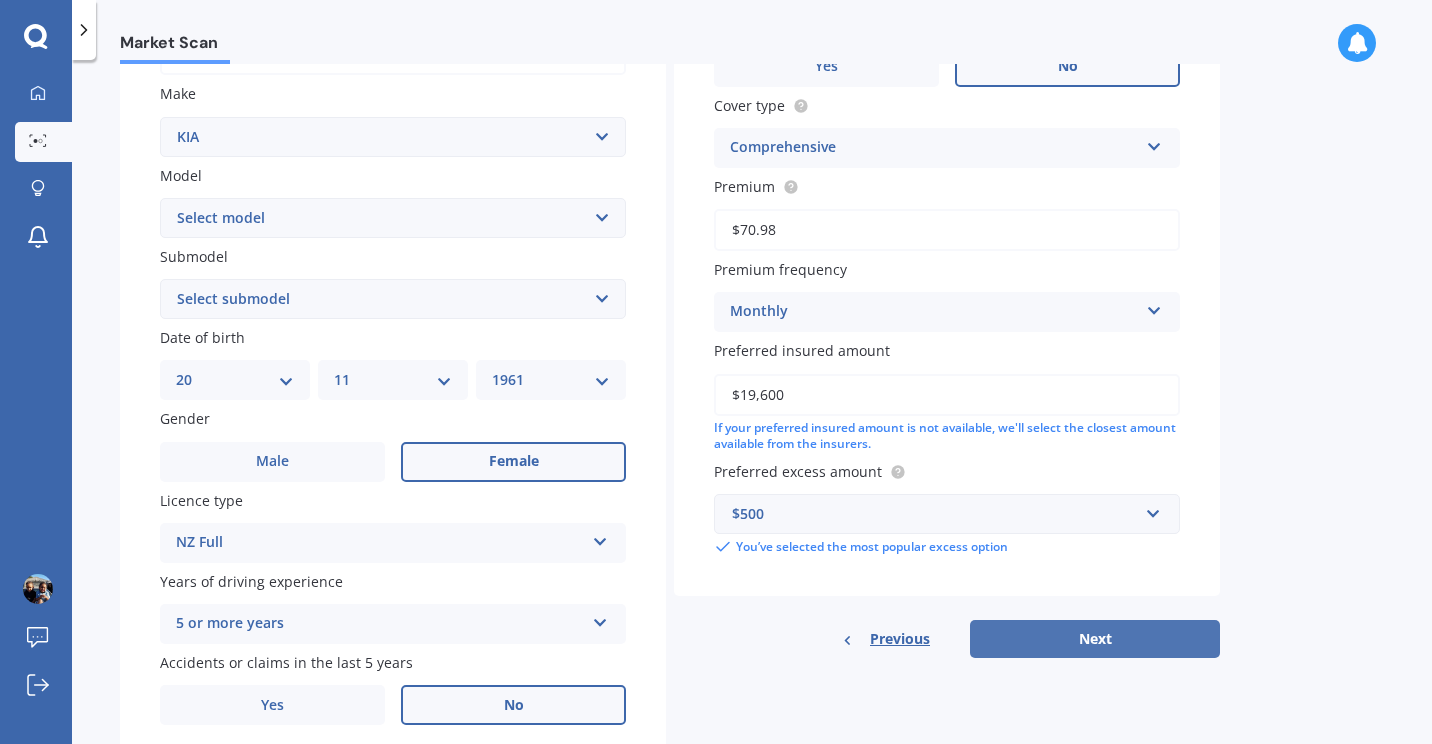 scroll, scrollTop: 400, scrollLeft: 0, axis: vertical 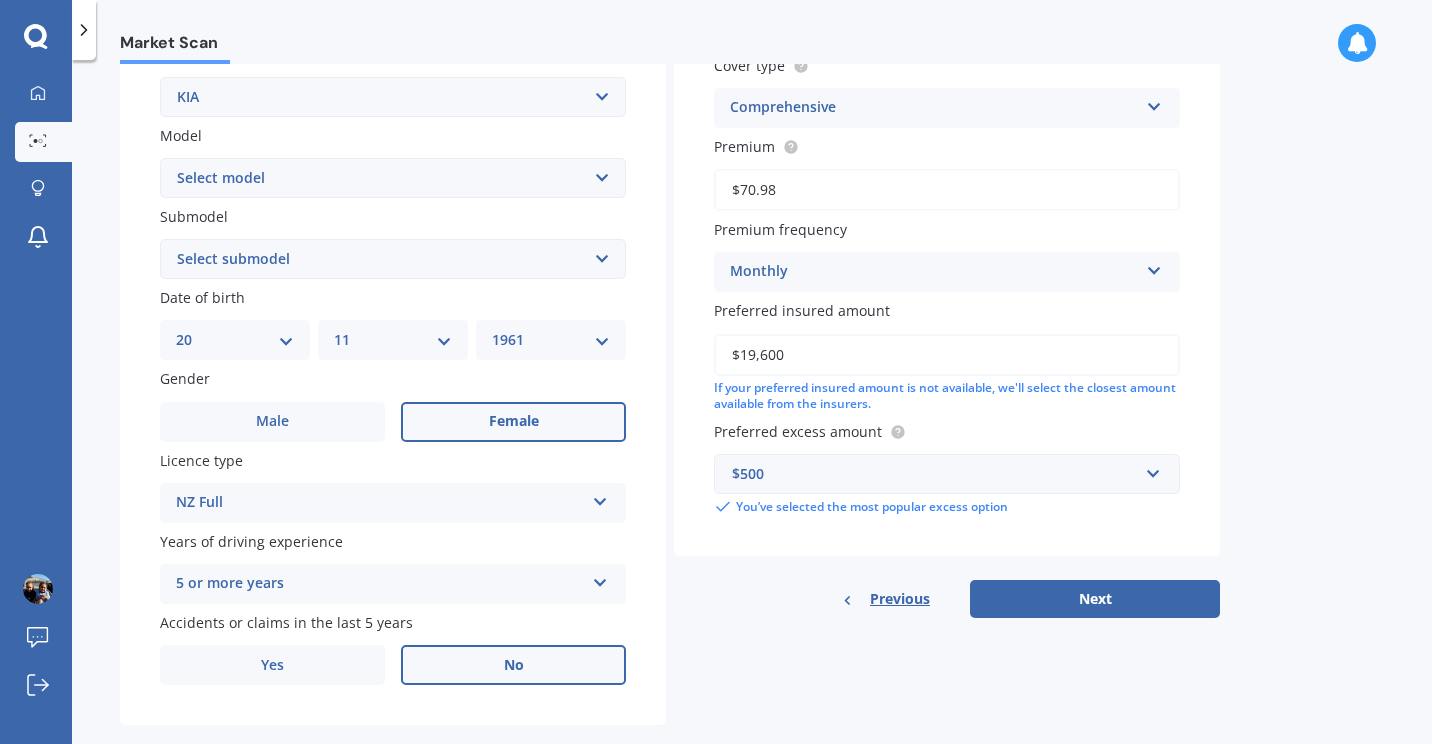 click on "Next" at bounding box center [1095, 599] 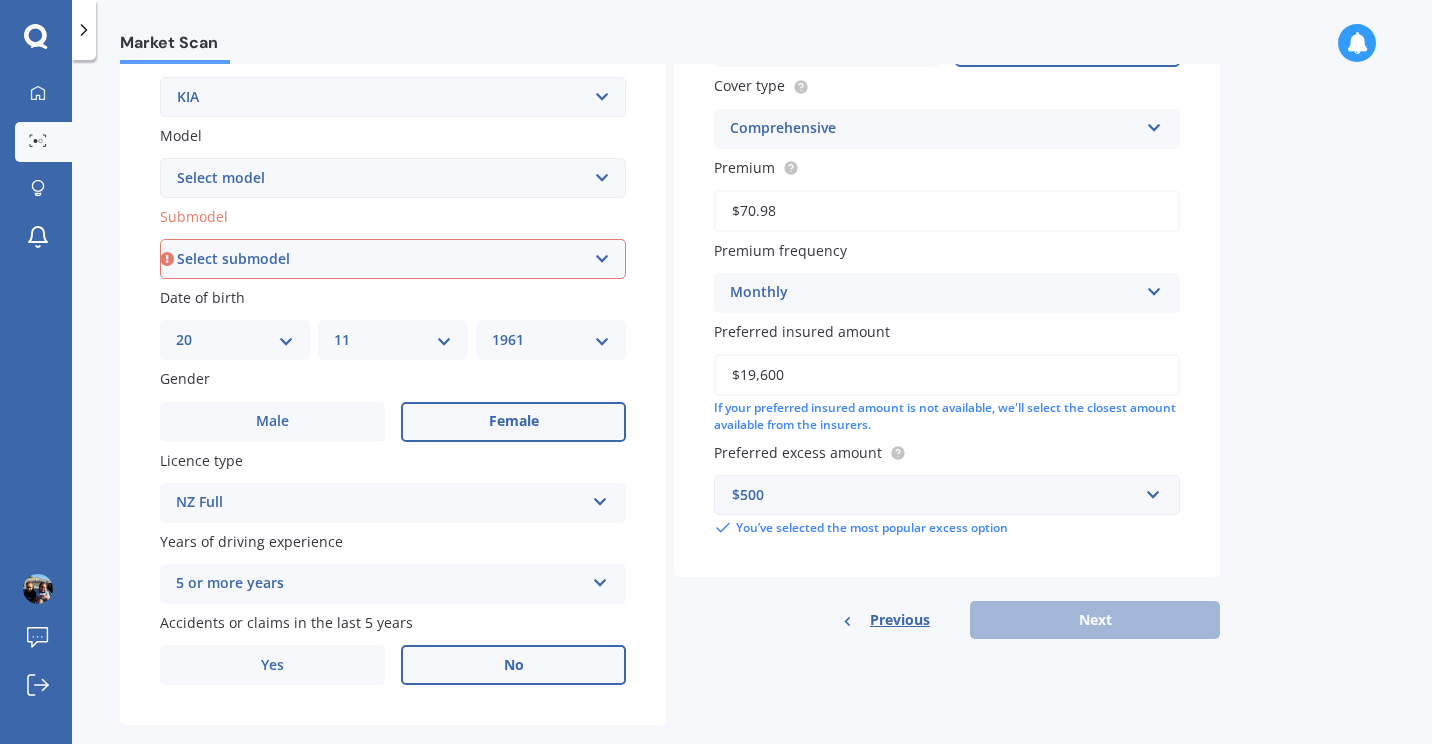 click on "Select submodel (All other) 2.0 4WD Petrol 2.0 EX Diesel 2.0 LX Diesel 2.4 EX AWD EX Urban 2WD GT Line AWD Limited AWD LTD Urban 2WD LX Urban 2WD Urban GT-Line 2.0P 2WD" at bounding box center (393, 259) 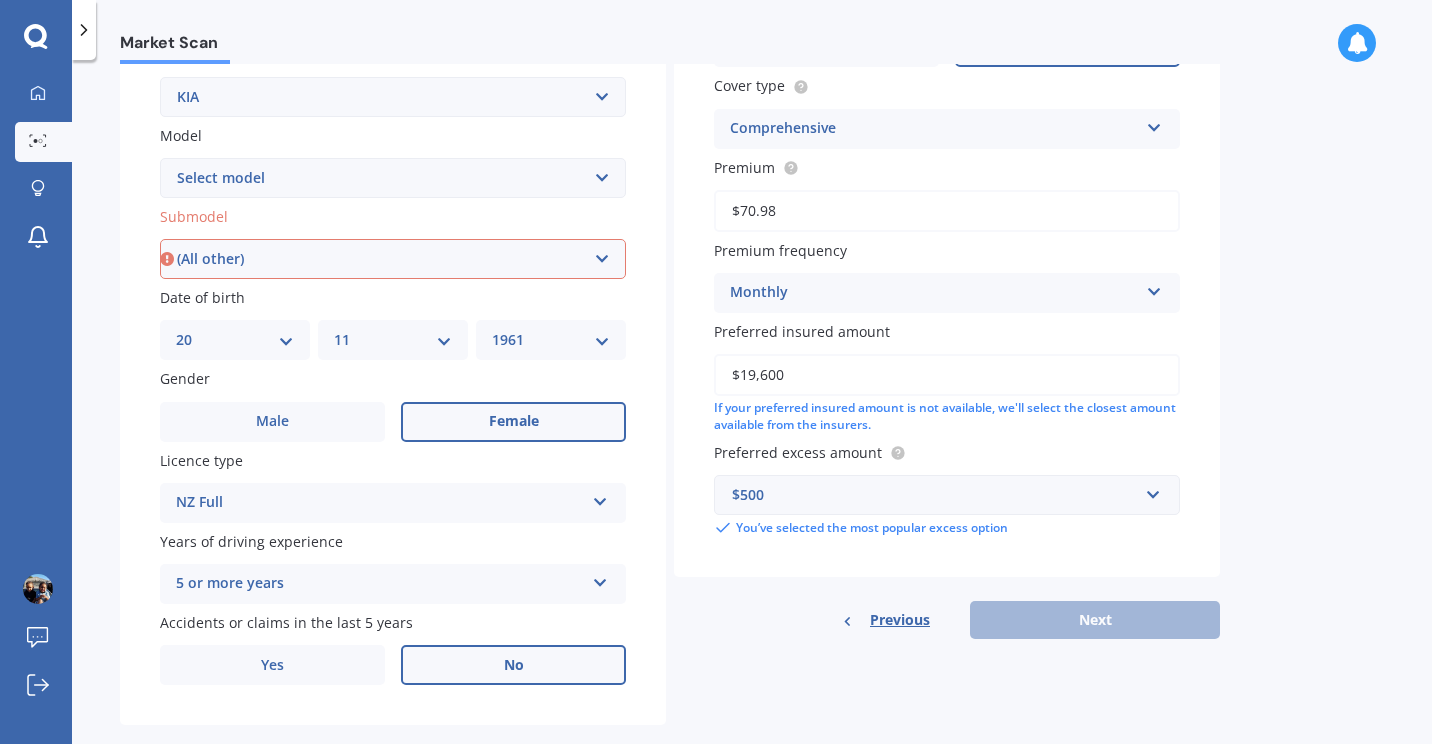 click on "Select submodel (All other) 2.0 4WD Petrol 2.0 EX Diesel 2.0 LX Diesel 2.4 EX AWD EX Urban 2WD GT Line AWD Limited AWD LTD Urban 2WD LX Urban 2WD Urban GT-Line 2.0P 2WD" at bounding box center [393, 259] 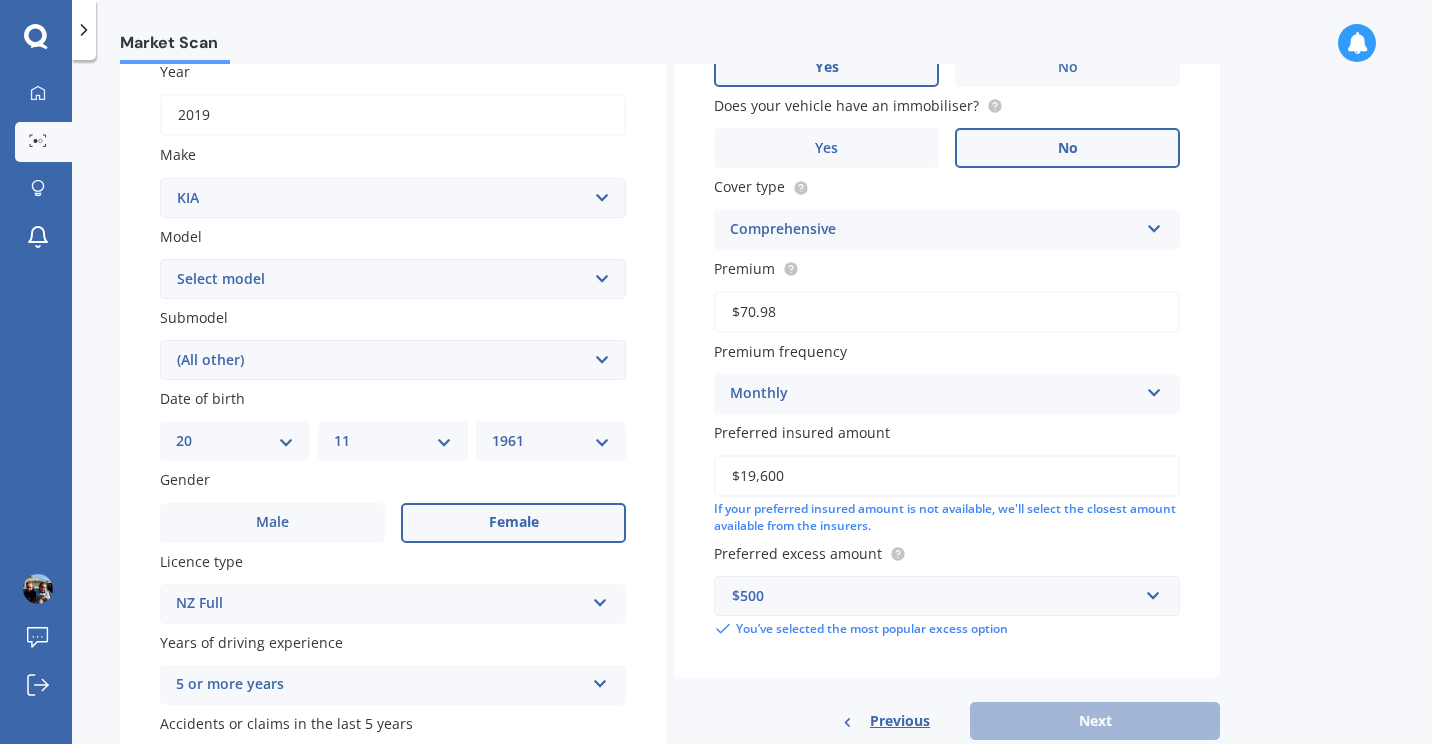scroll, scrollTop: 137, scrollLeft: 0, axis: vertical 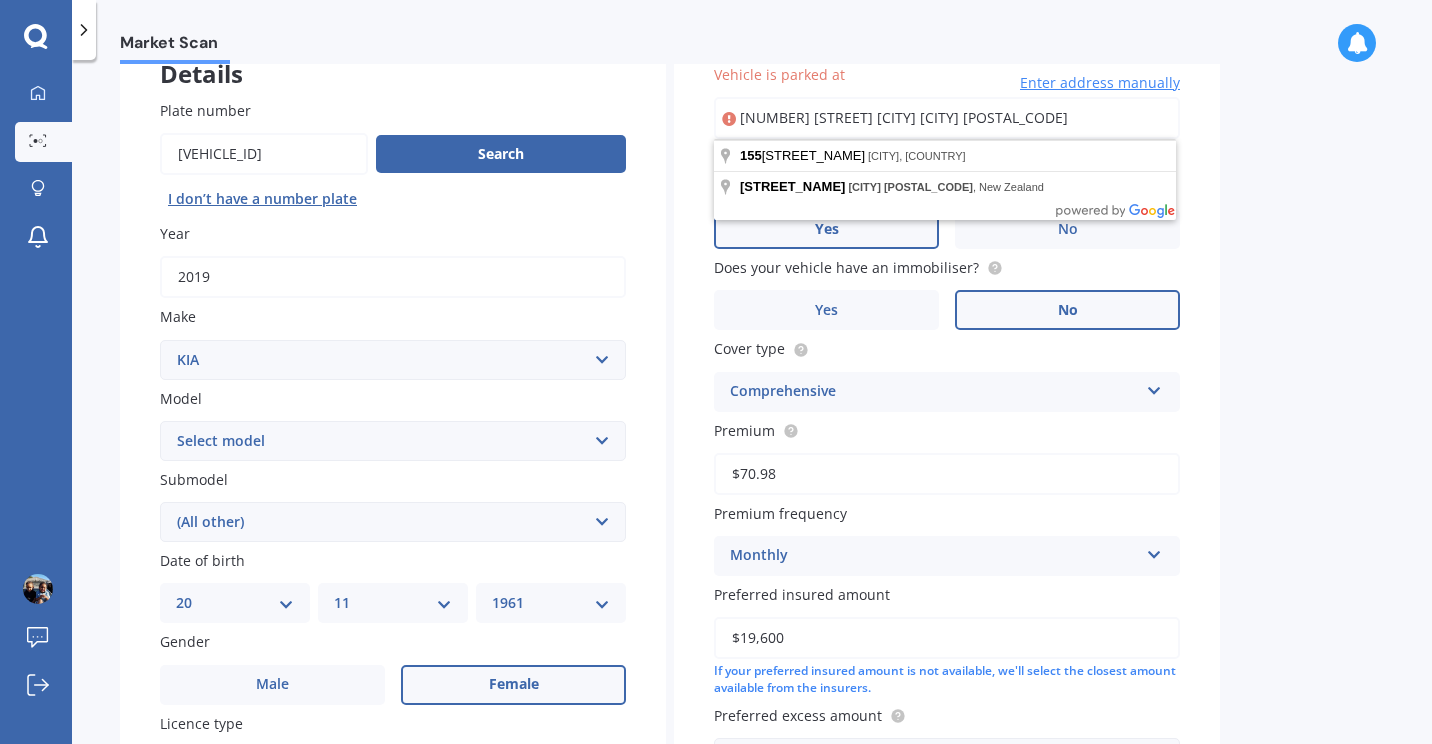 click on "[NUMBER] [STREET] [CITY] [CITY] [POSTAL_CODE]" at bounding box center [947, 118] 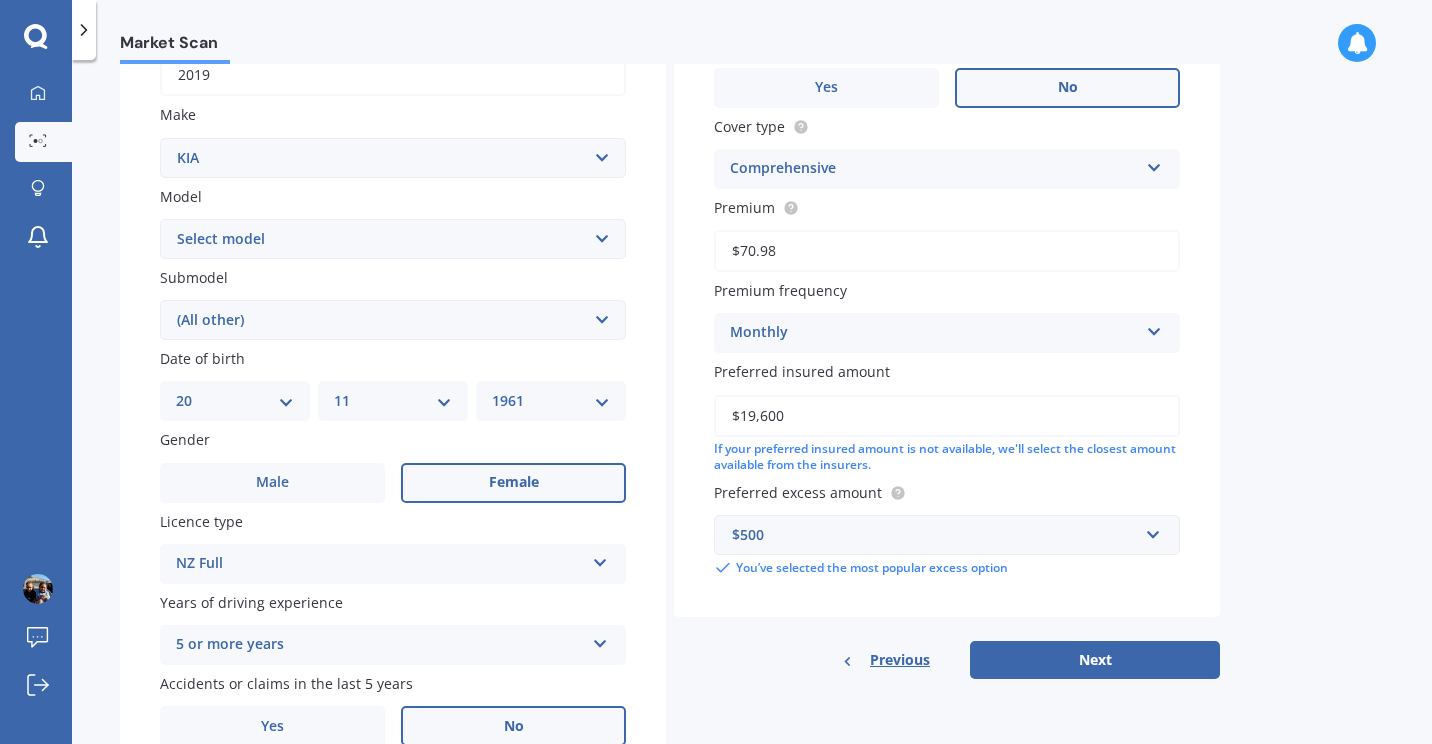 scroll, scrollTop: 333, scrollLeft: 0, axis: vertical 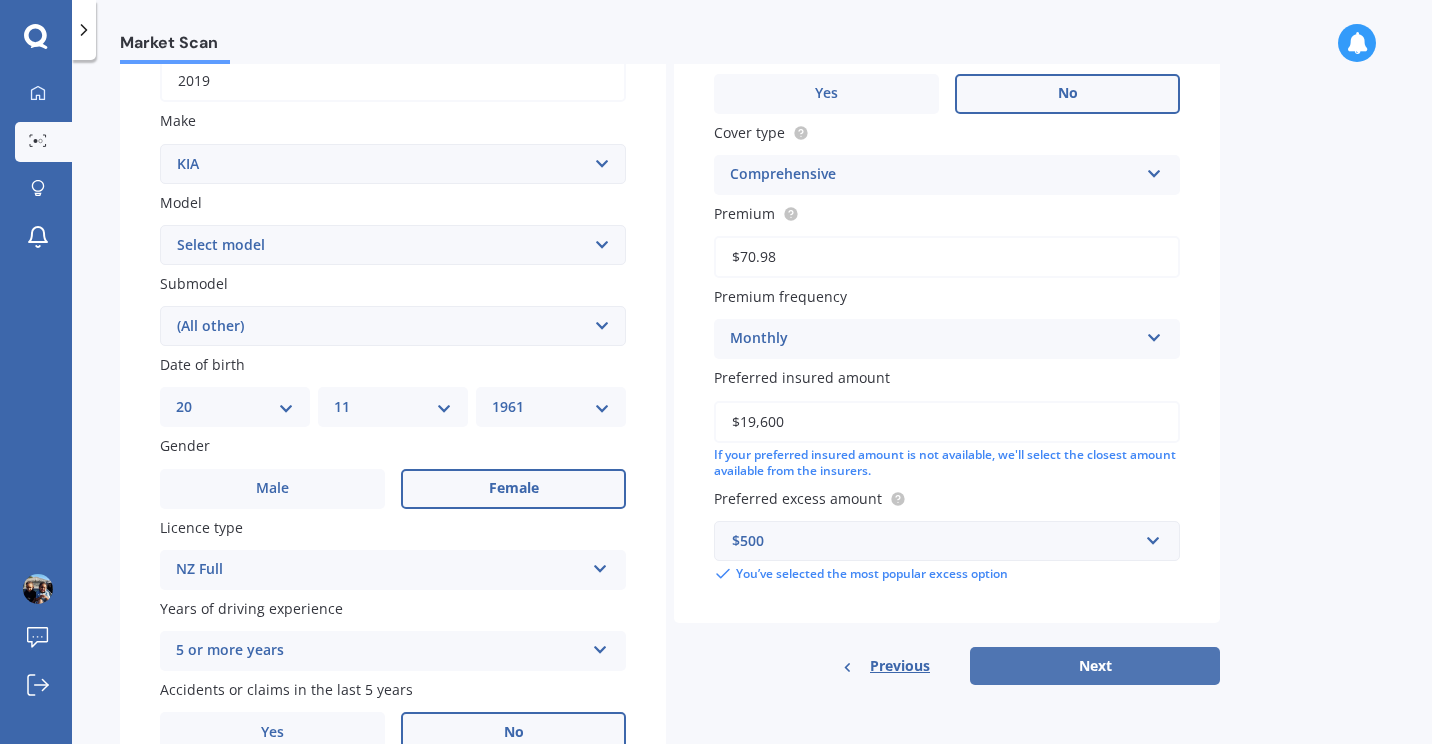 click on "Next" at bounding box center (1095, 666) 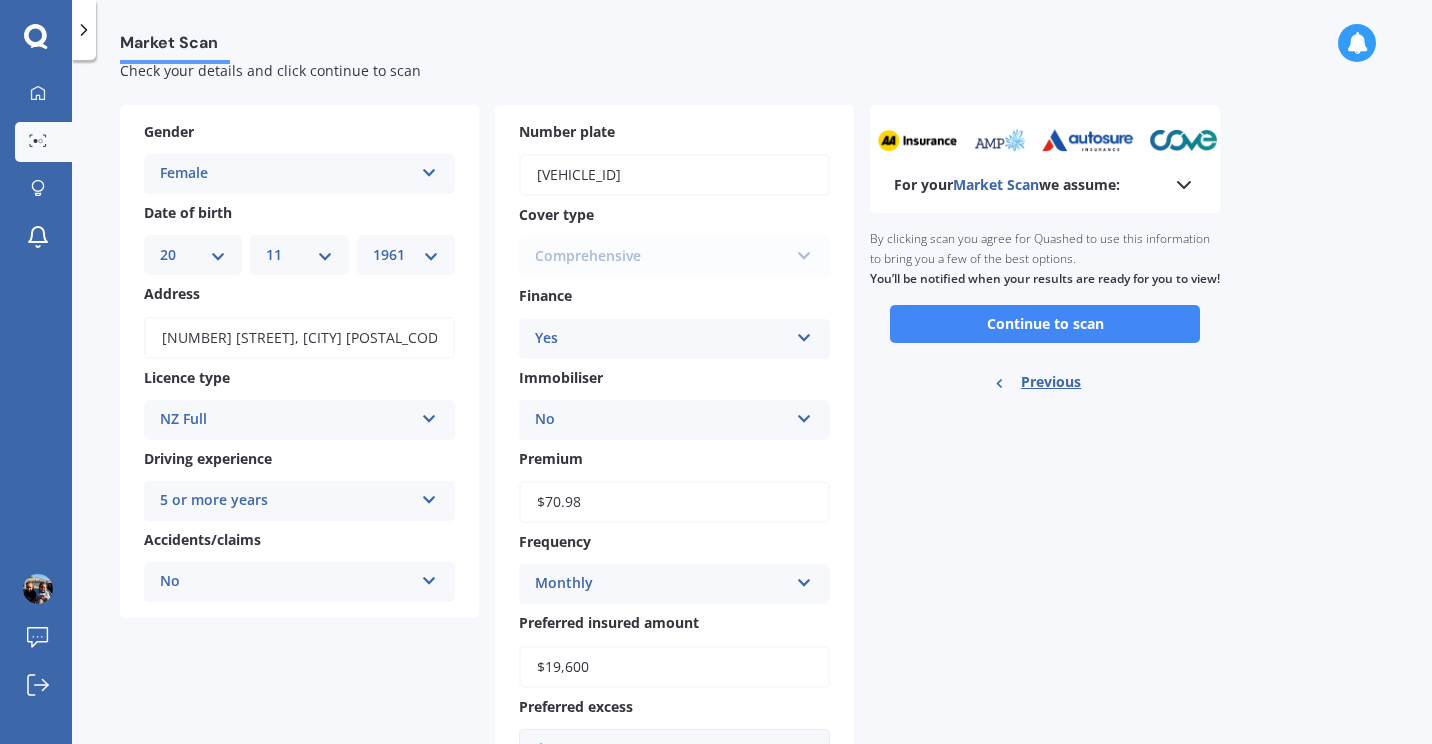 scroll, scrollTop: 0, scrollLeft: 0, axis: both 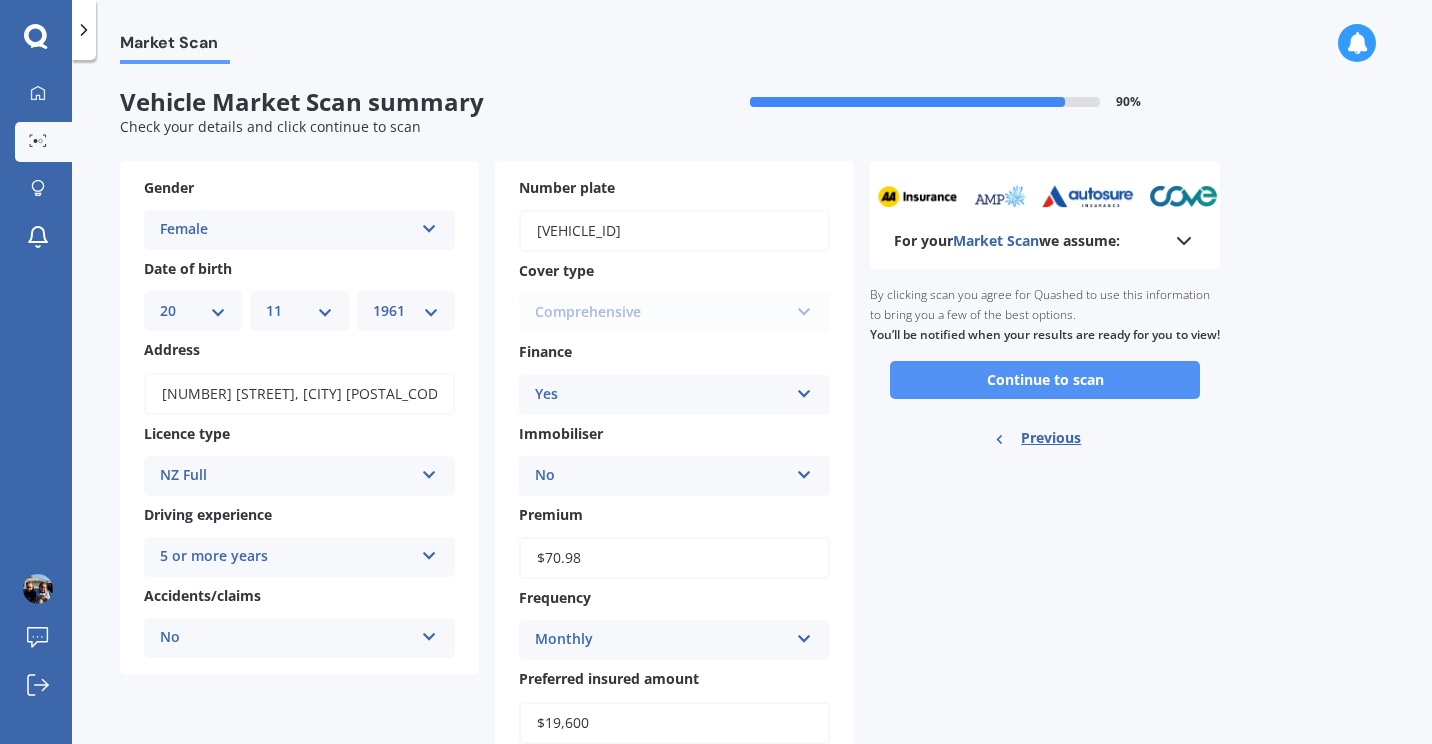 click on "Continue to scan" at bounding box center (1045, 380) 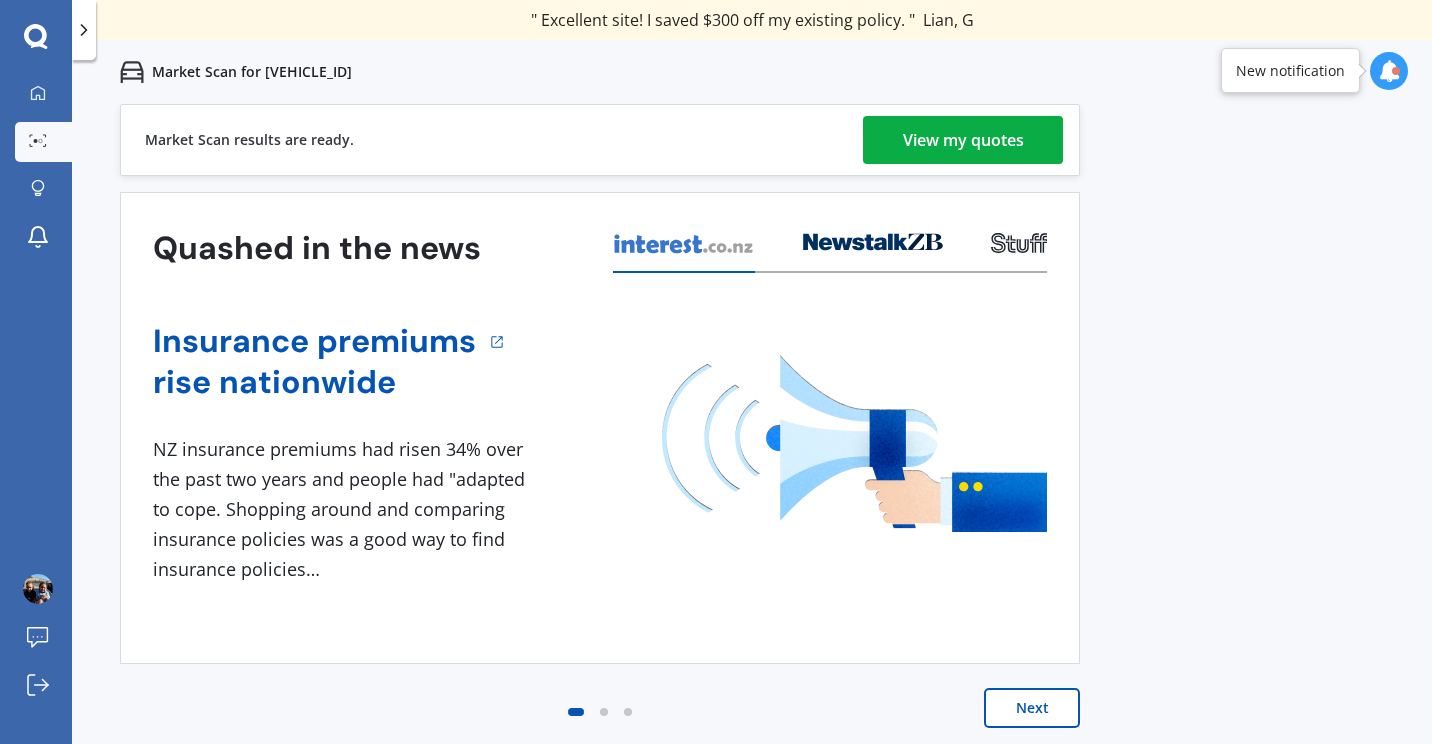 click on "View my quotes" at bounding box center (963, 140) 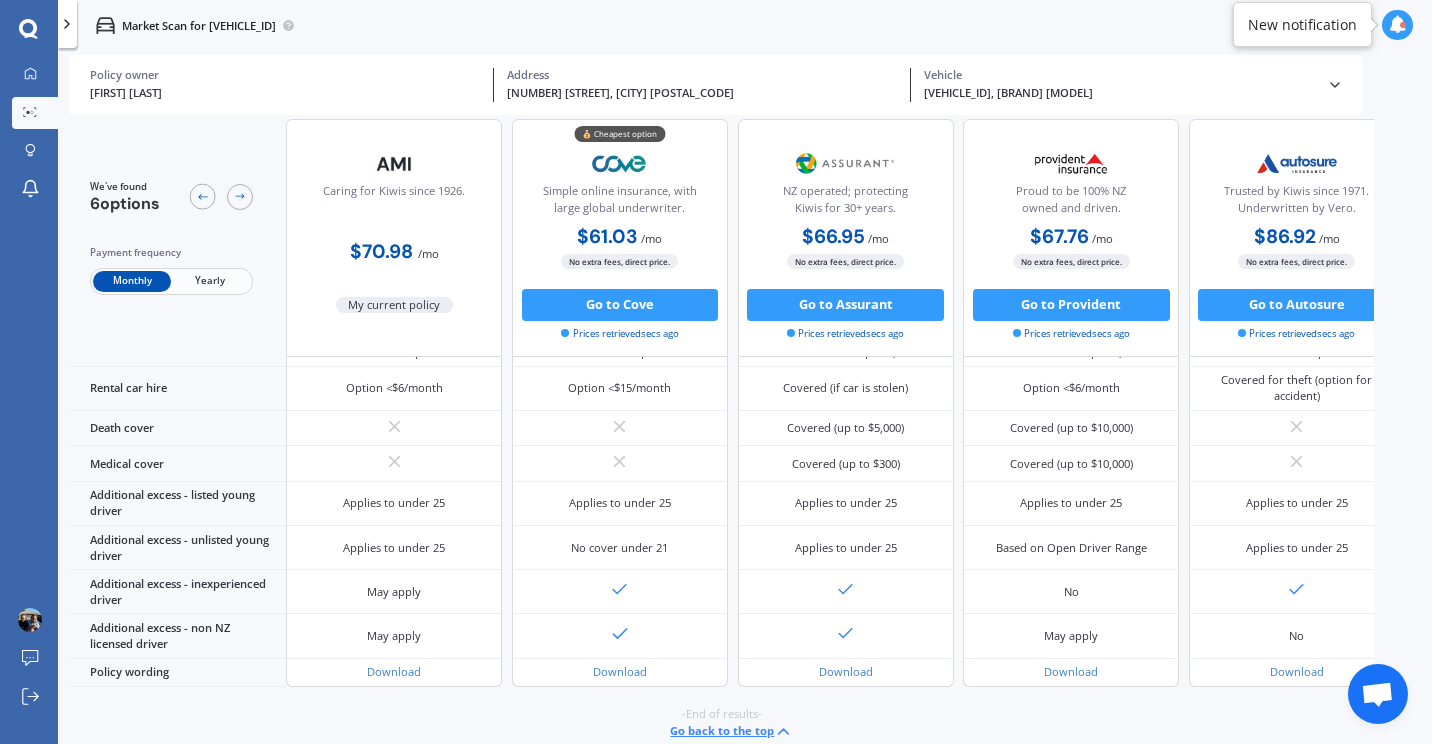 scroll, scrollTop: 868, scrollLeft: 0, axis: vertical 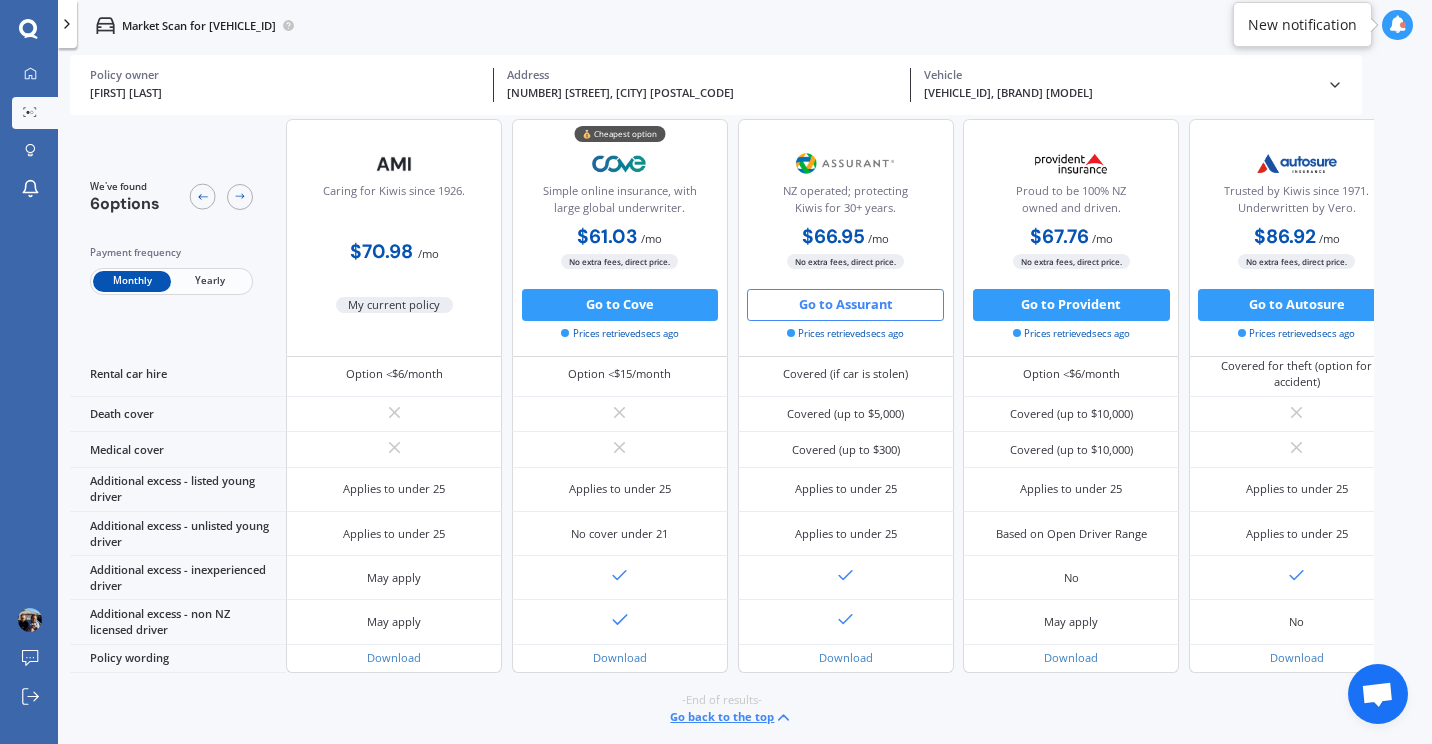 click on "Go to Assurant" at bounding box center (620, 305) 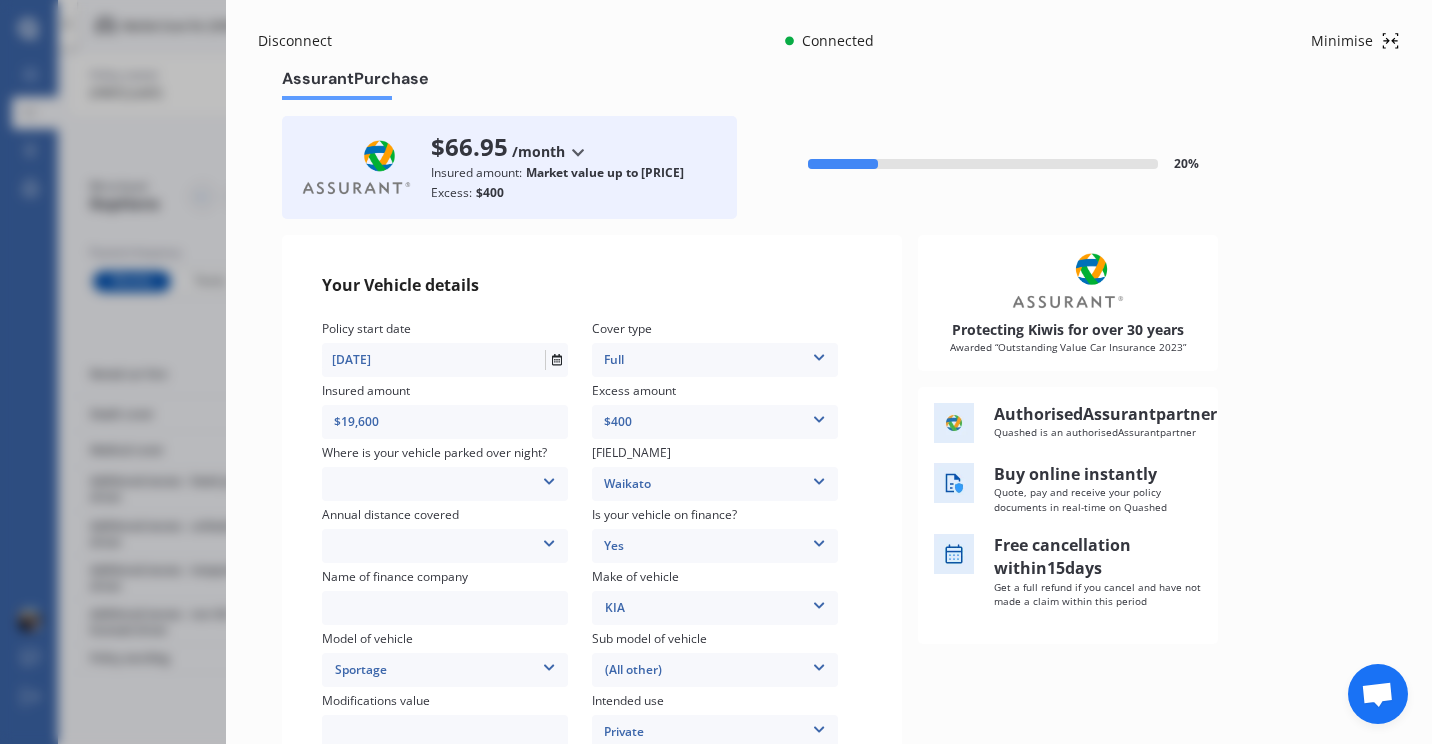 scroll, scrollTop: 0, scrollLeft: 0, axis: both 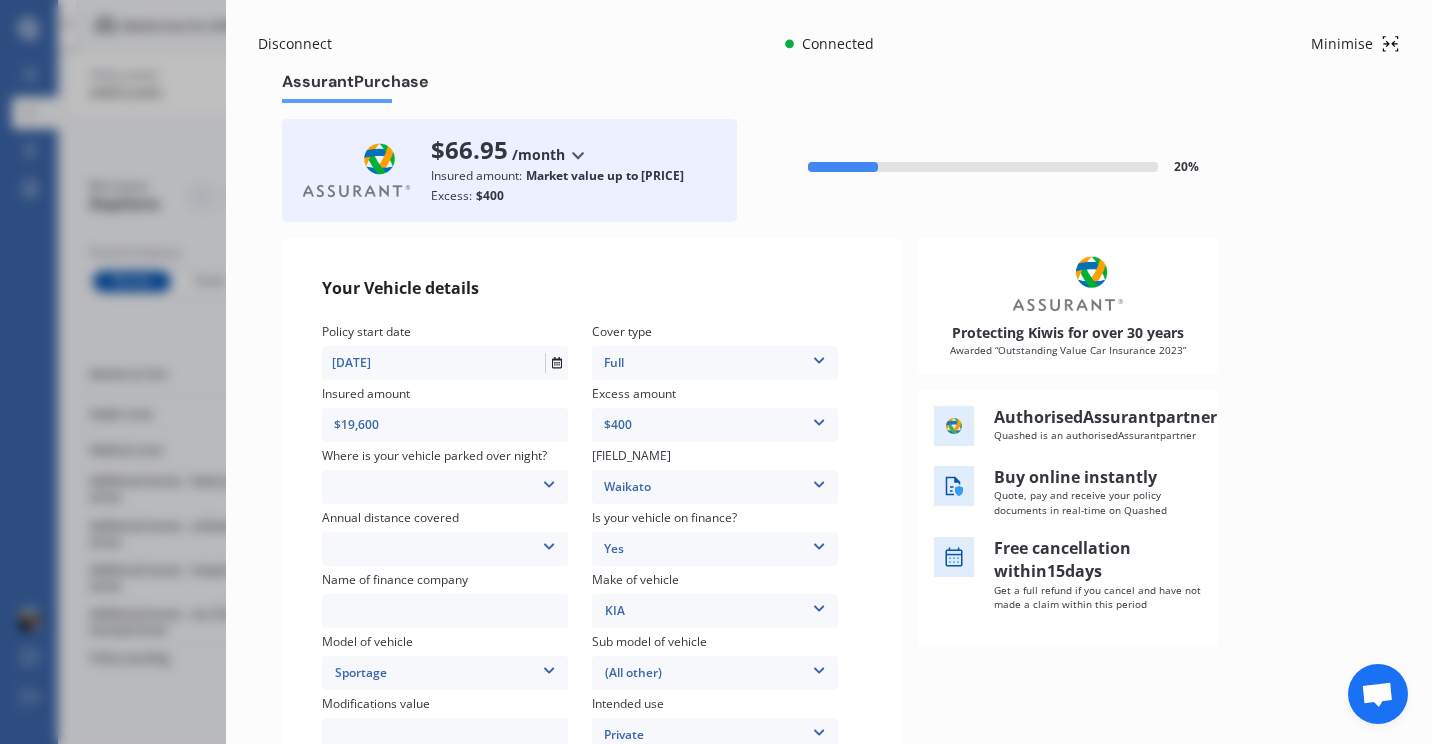 click at bounding box center (819, 357) 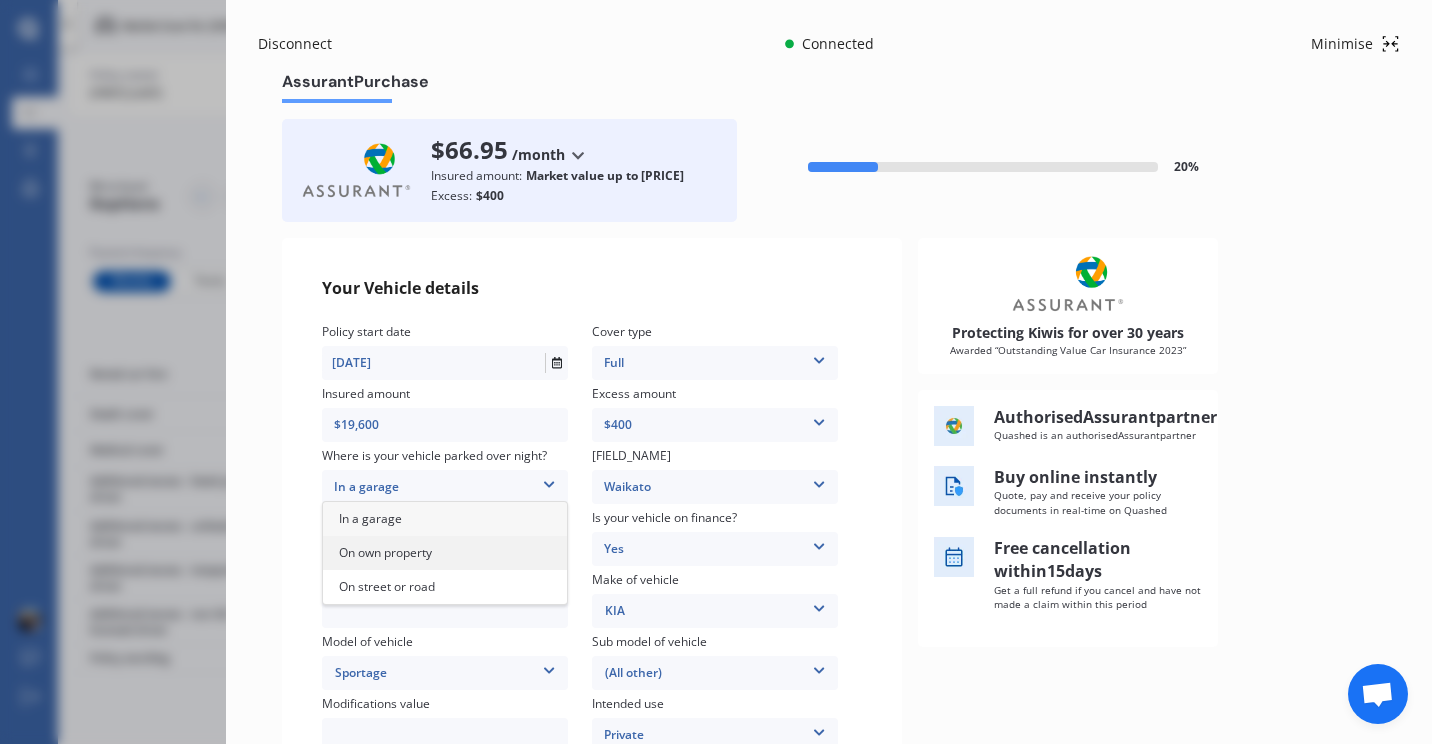 click on "On own property" at bounding box center [370, 518] 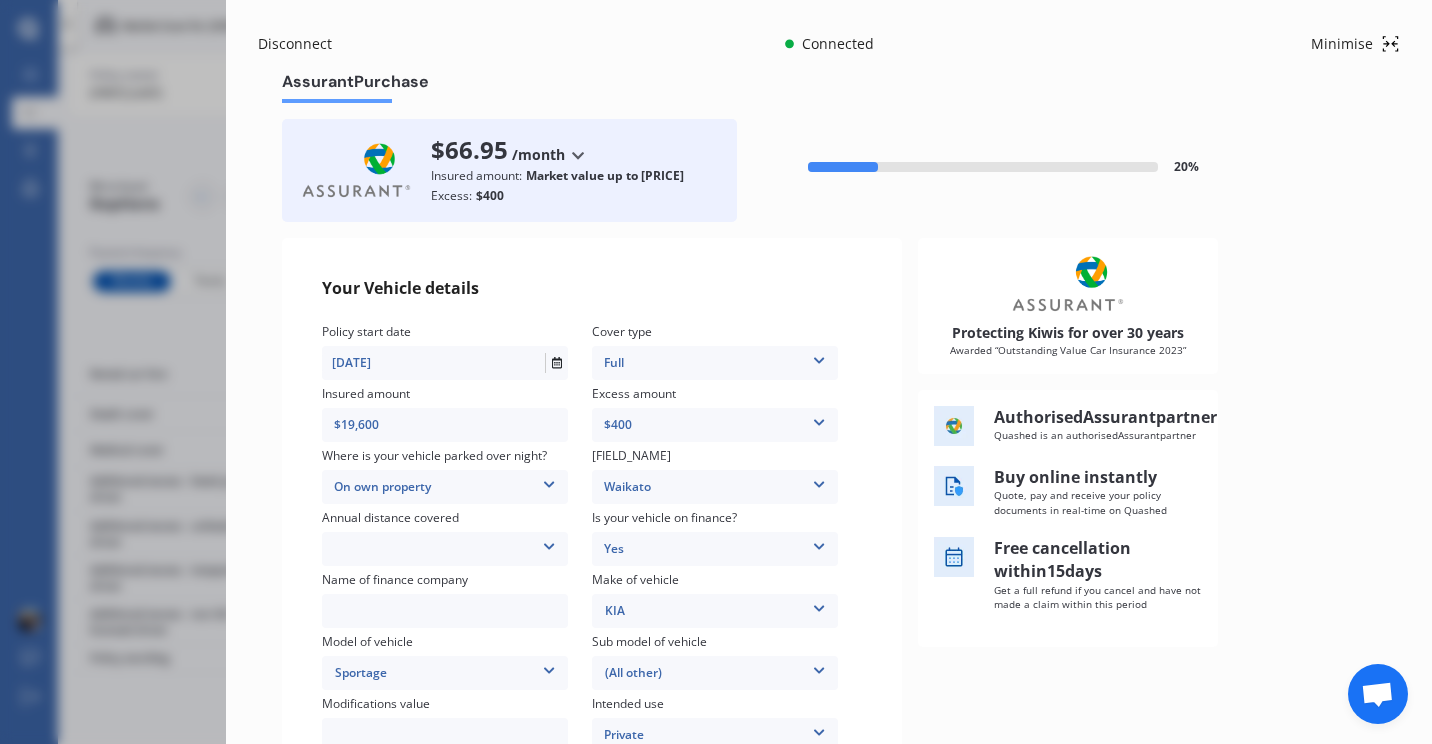click at bounding box center (819, 357) 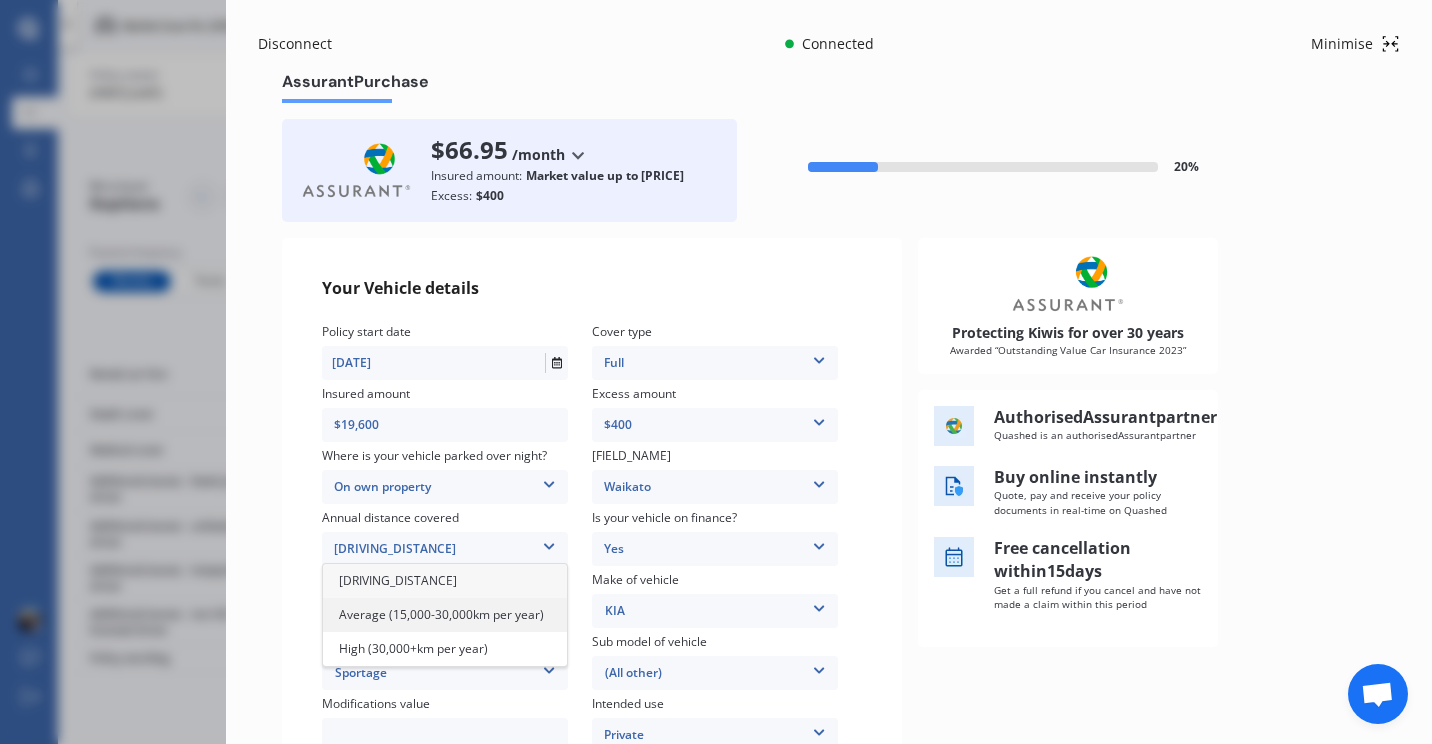 click on "Average (15,000-30,000km per year)" at bounding box center [398, 580] 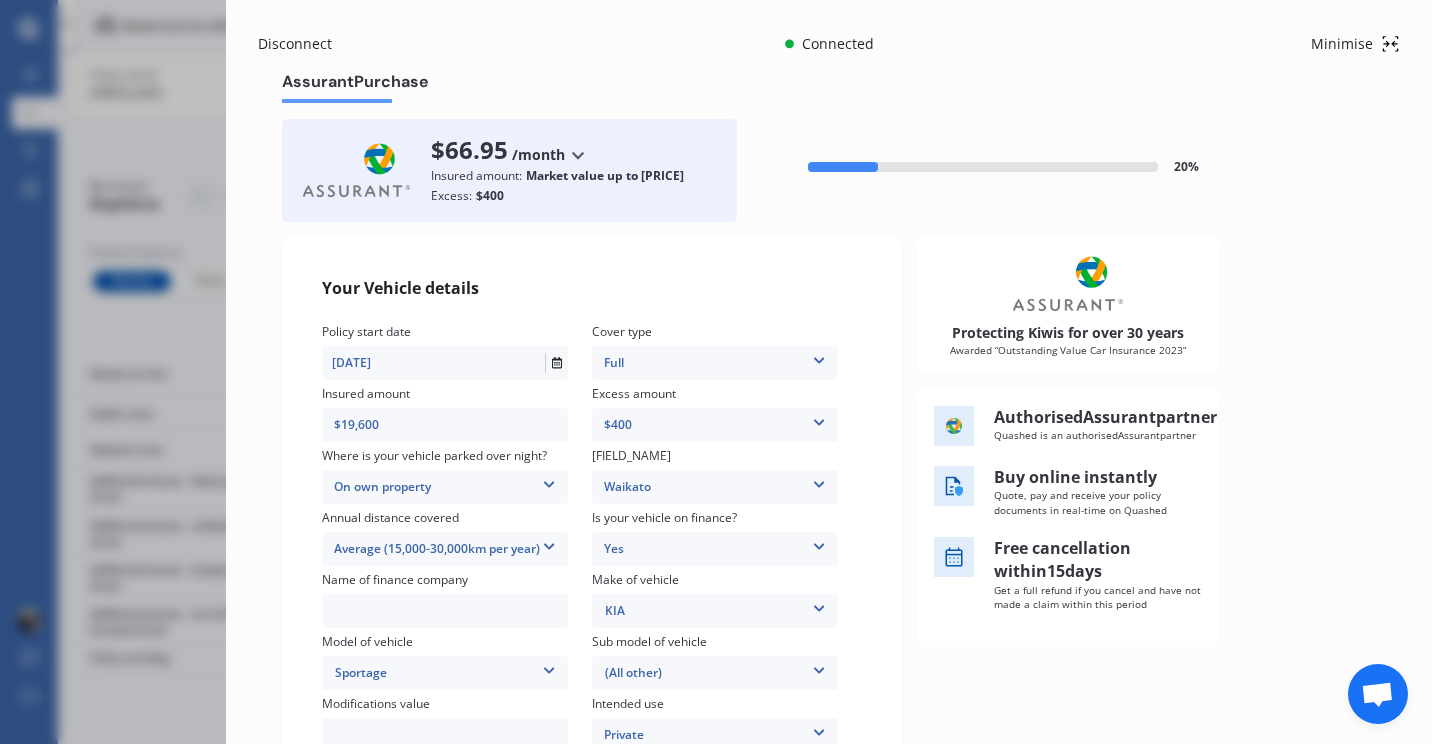 click at bounding box center [445, 611] 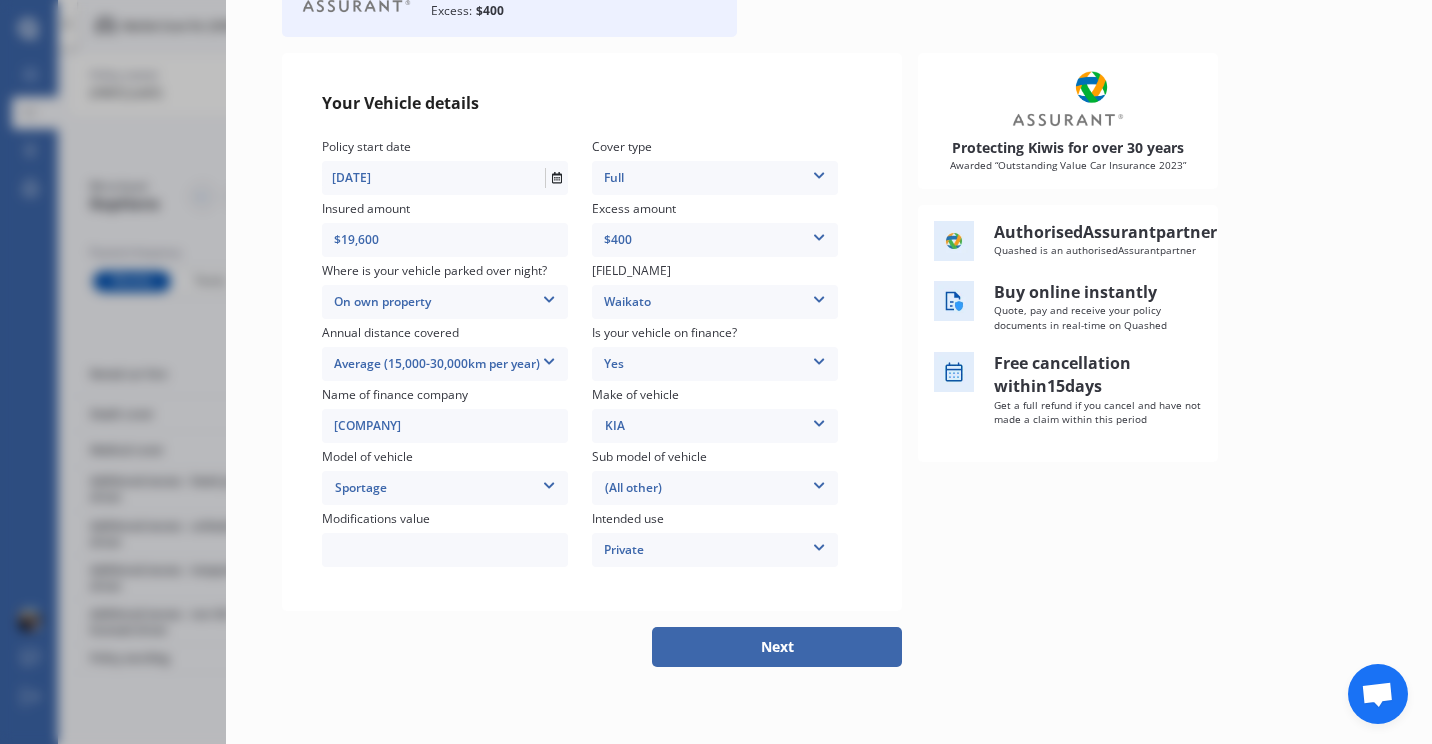 scroll, scrollTop: 188, scrollLeft: 0, axis: vertical 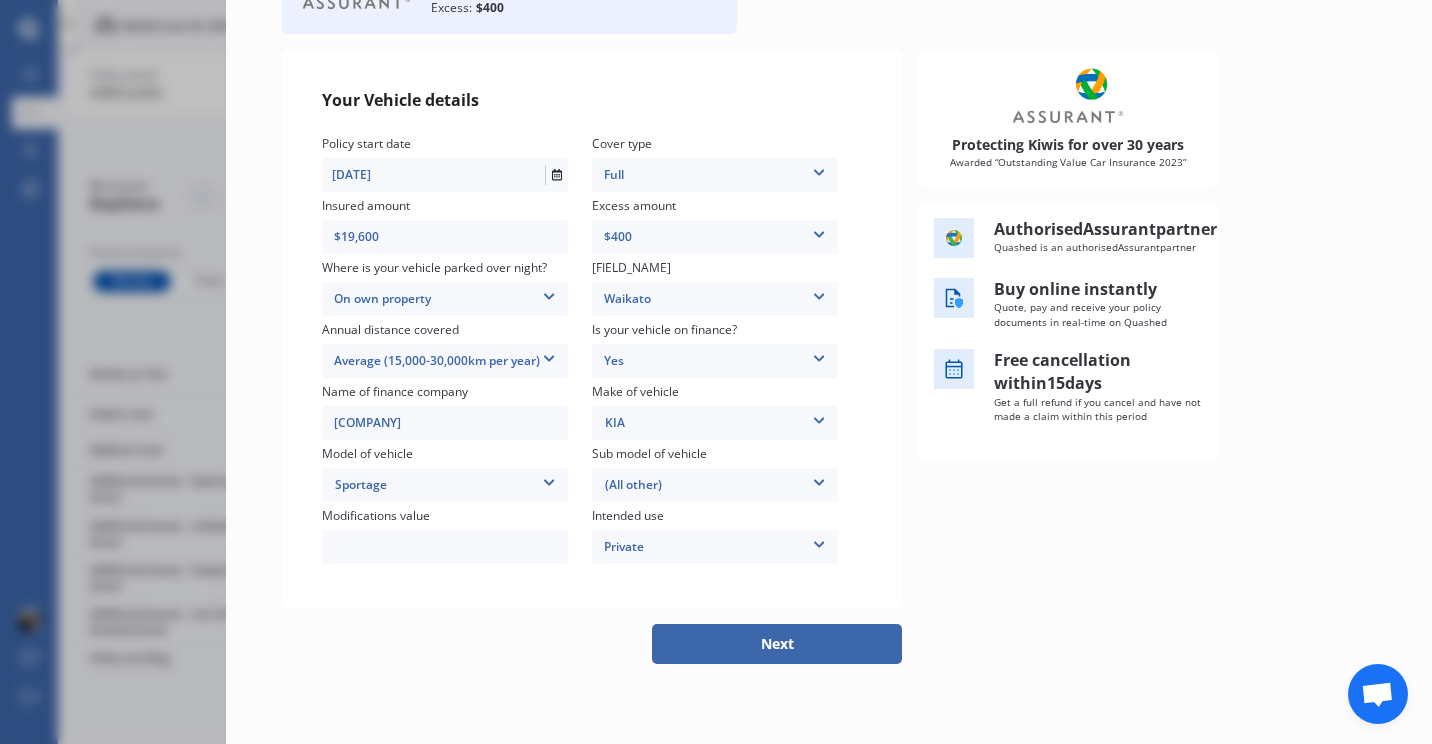 type on "[COMPANY]" 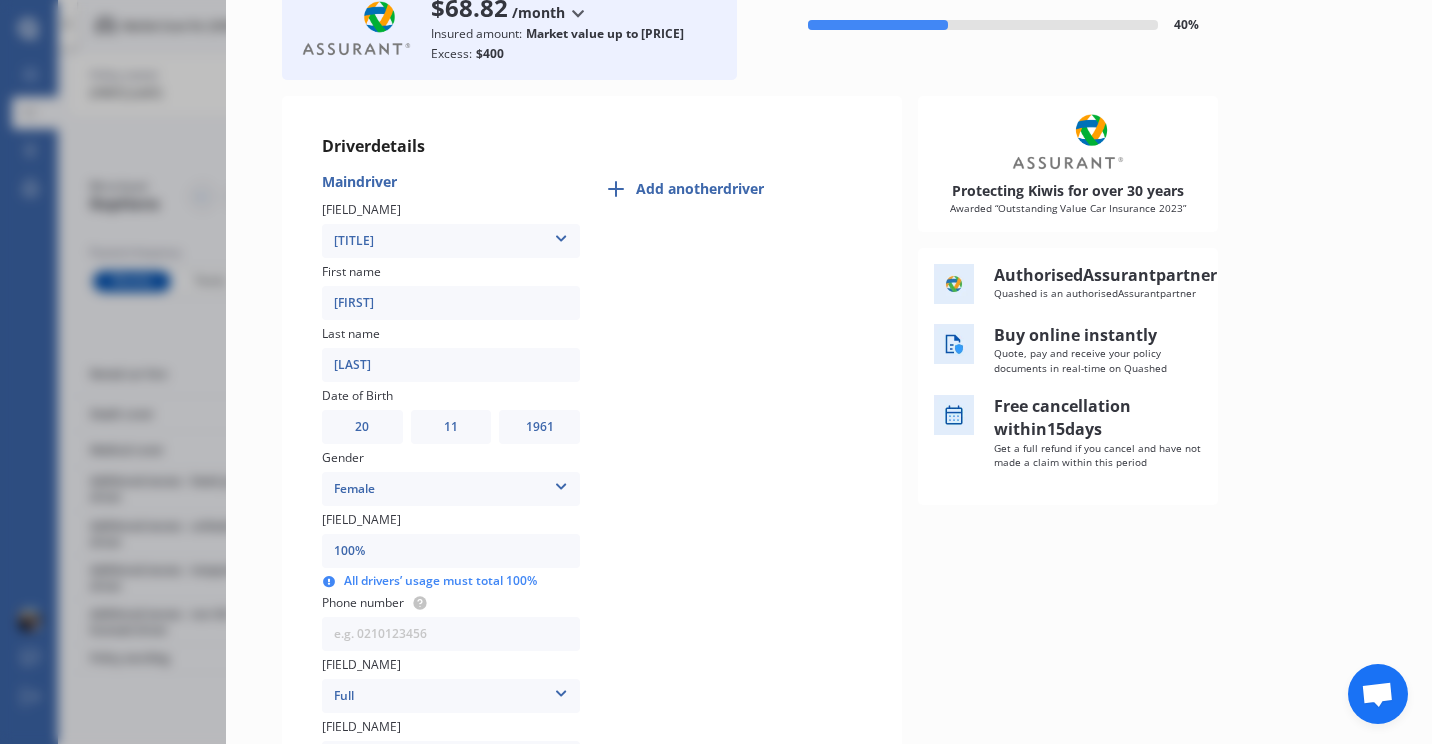scroll, scrollTop: 100, scrollLeft: 0, axis: vertical 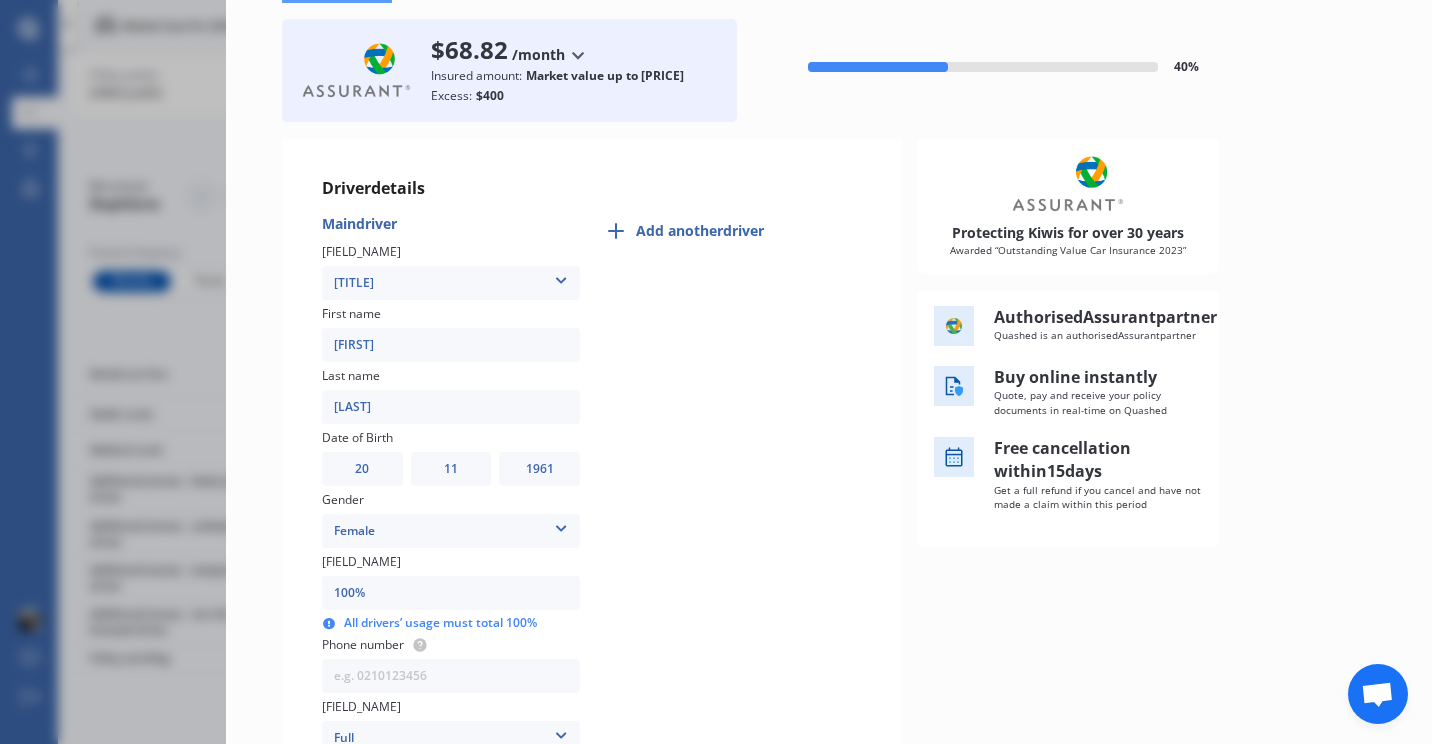 click at bounding box center (561, 277) 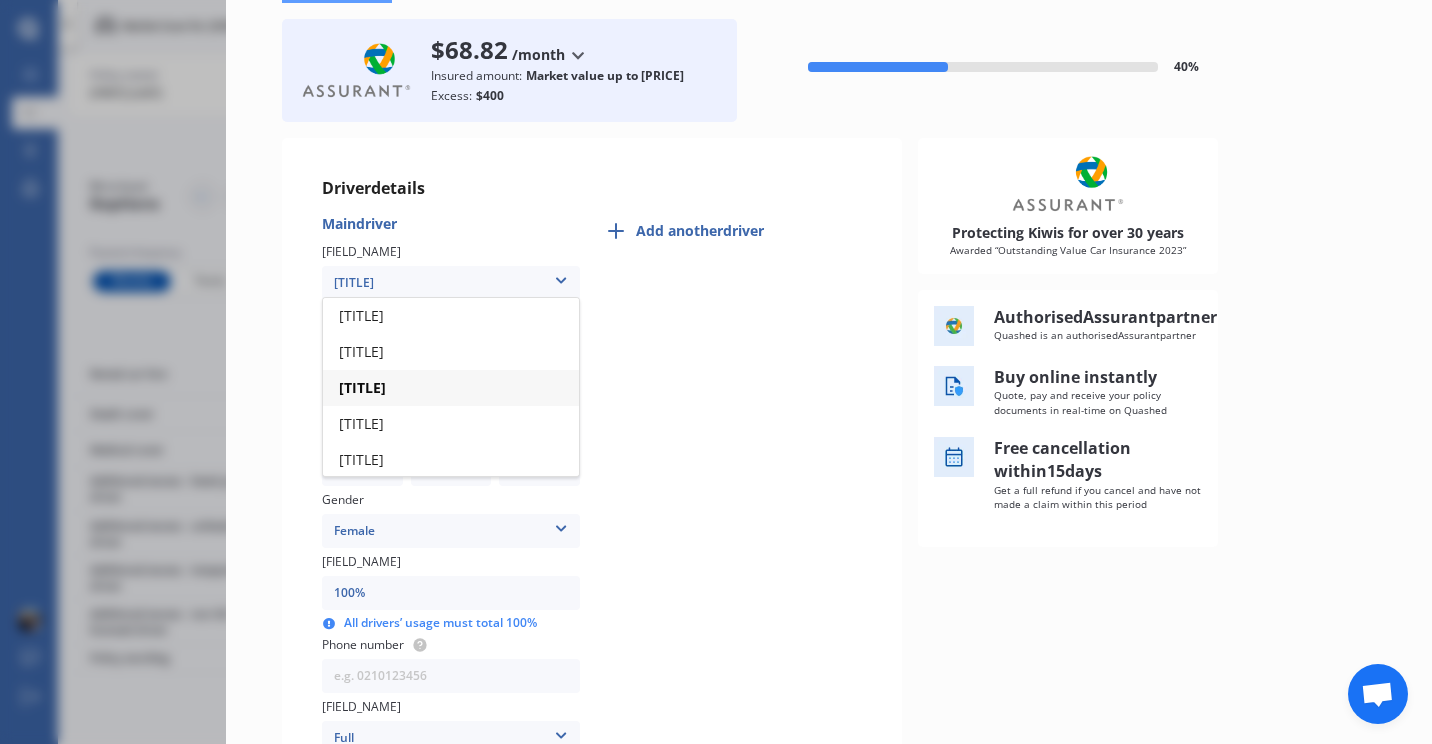 drag, startPoint x: 366, startPoint y: 352, endPoint x: 474, endPoint y: 392, distance: 115.16944 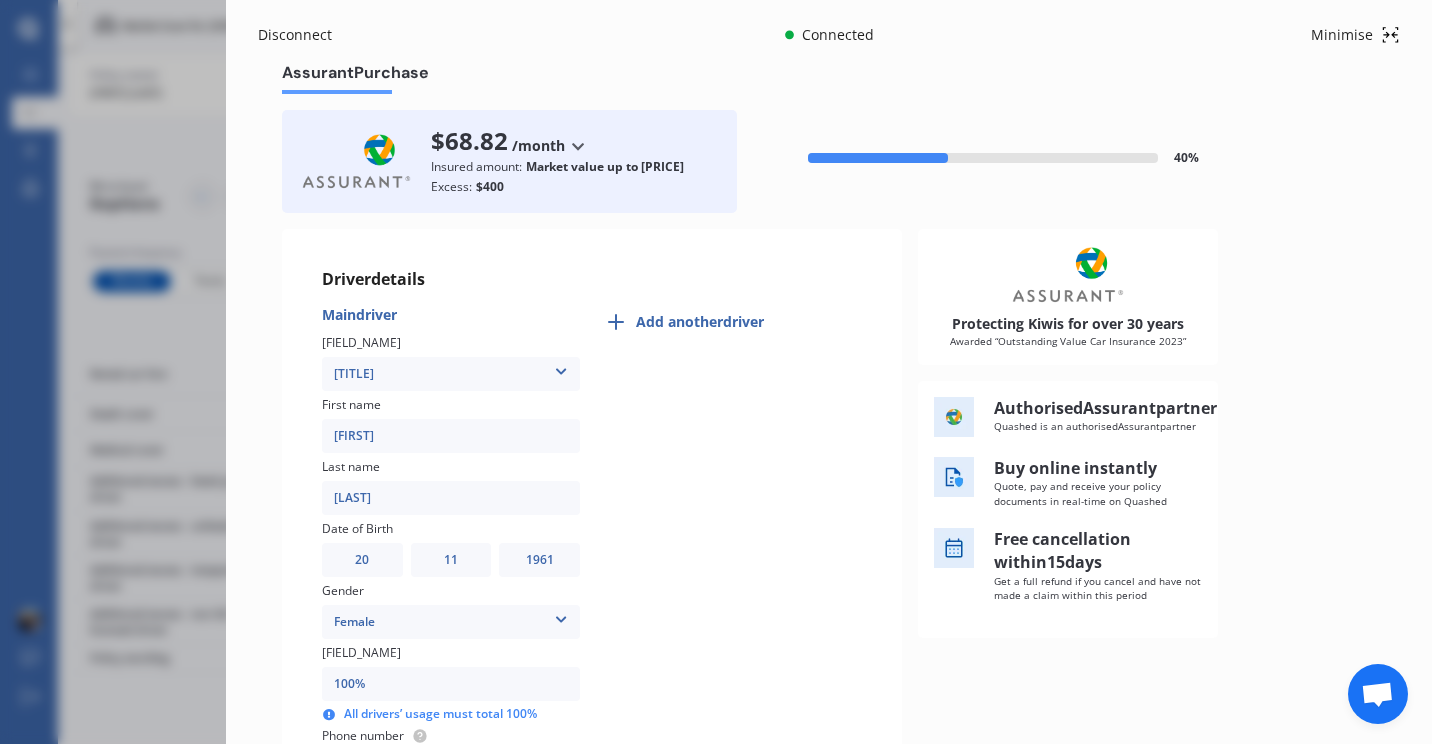 scroll, scrollTop: 0, scrollLeft: 0, axis: both 